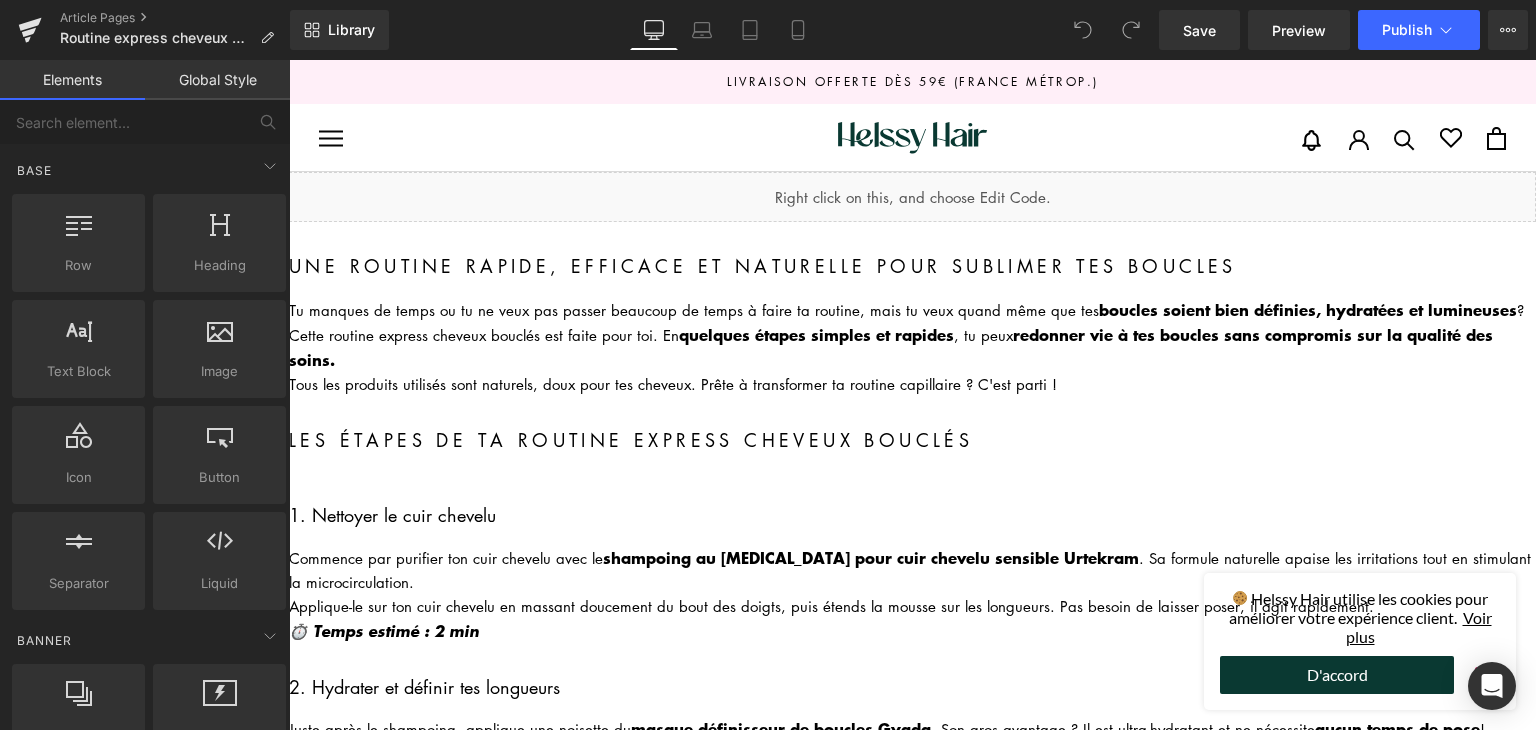 scroll, scrollTop: 0, scrollLeft: 0, axis: both 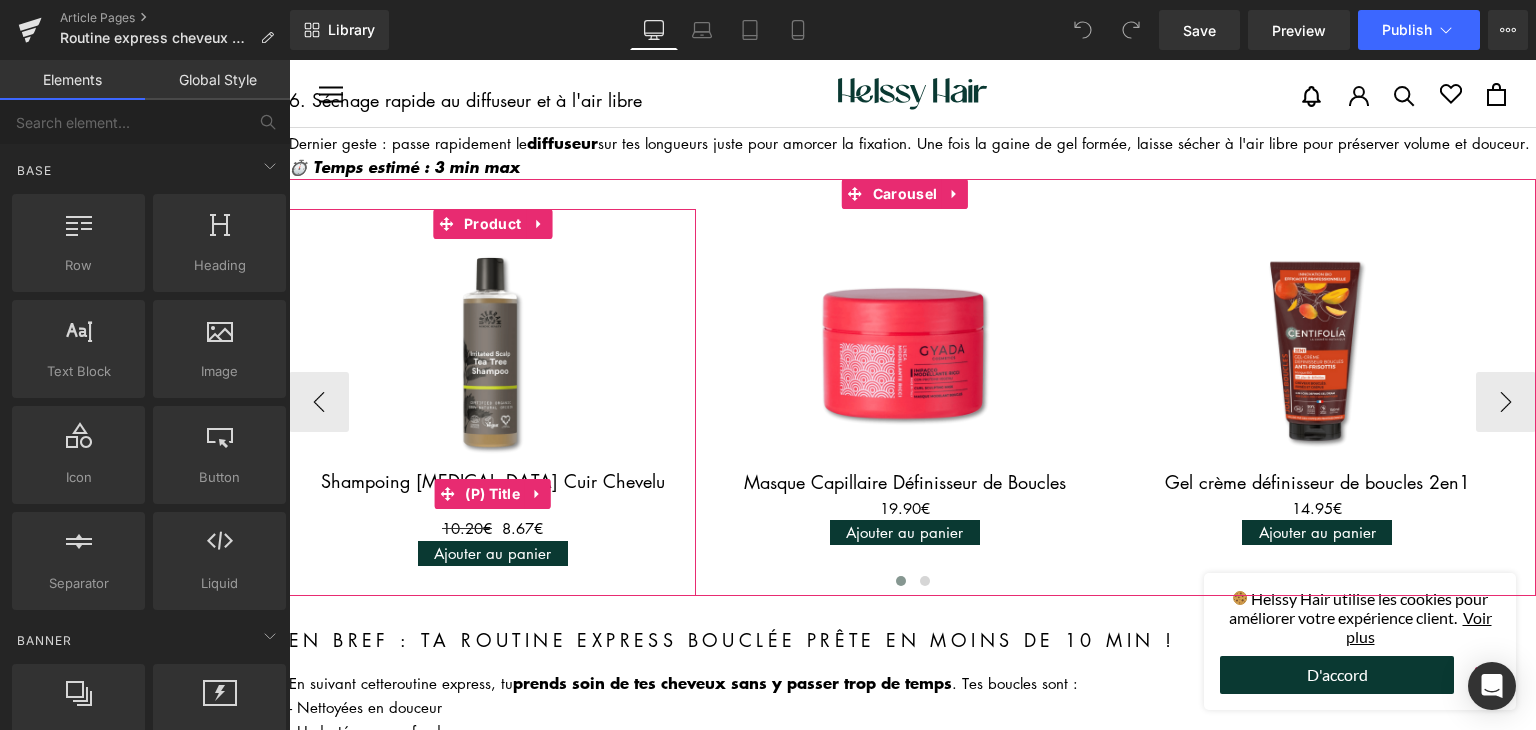 click at bounding box center [447, 494] 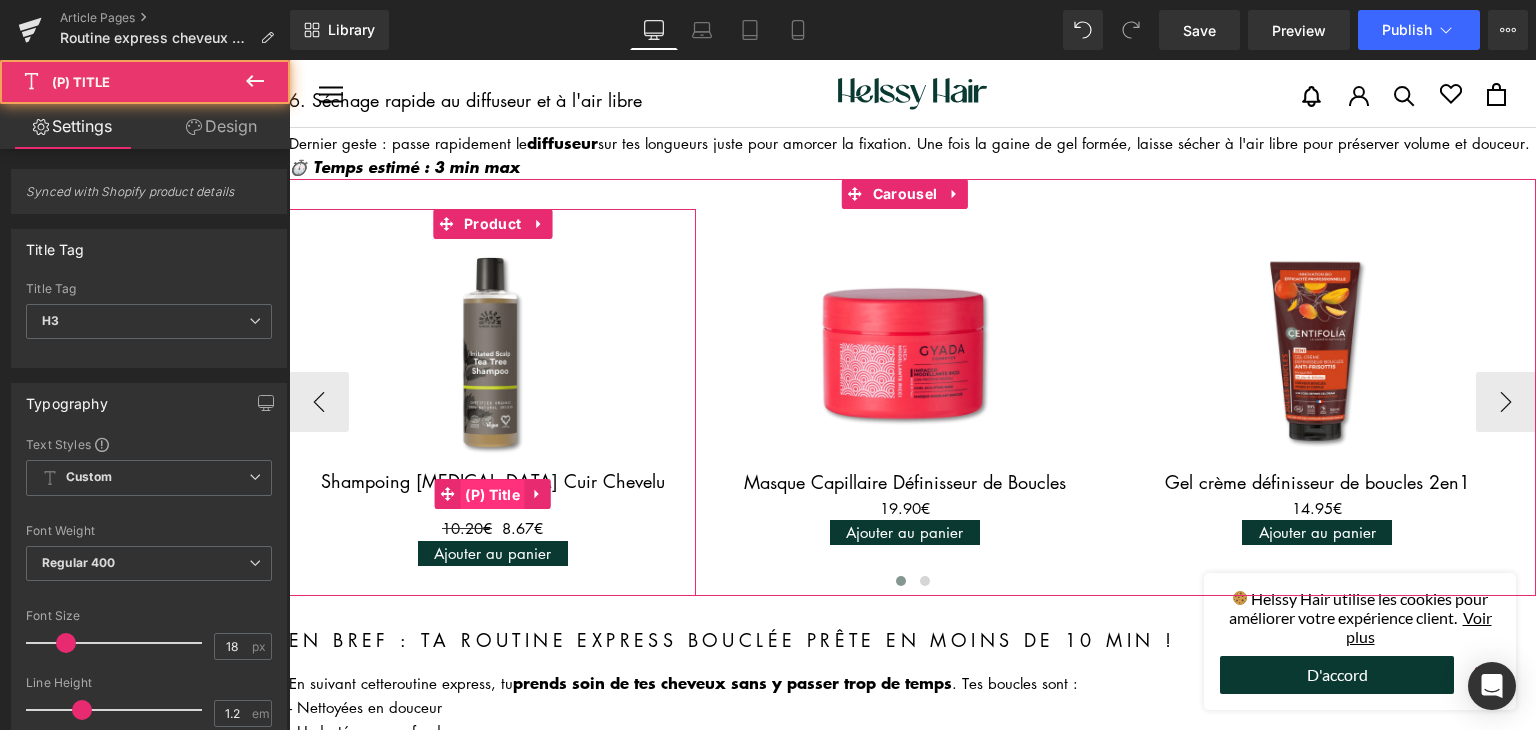 click on "(P) Title" at bounding box center [492, 495] 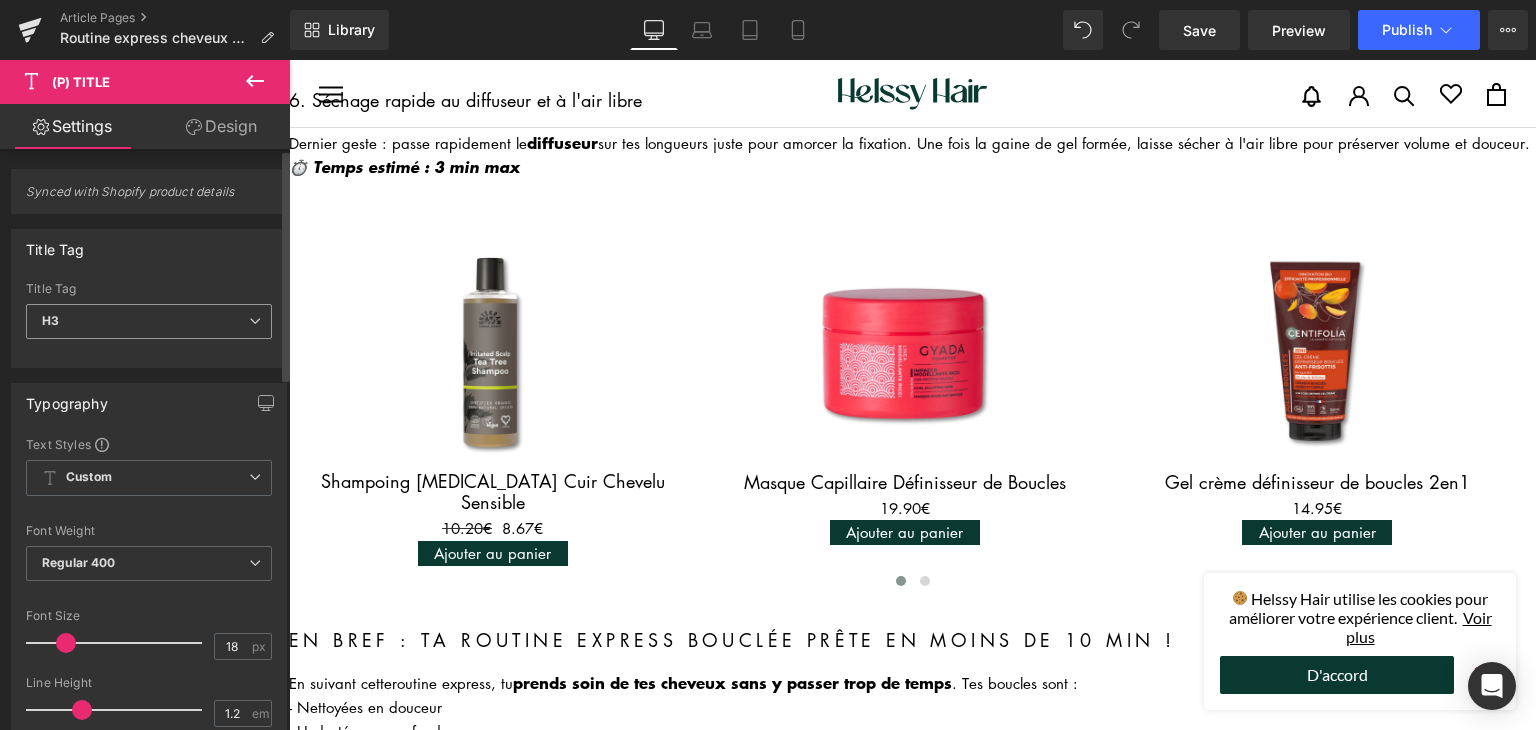 click on "H3" at bounding box center [149, 321] 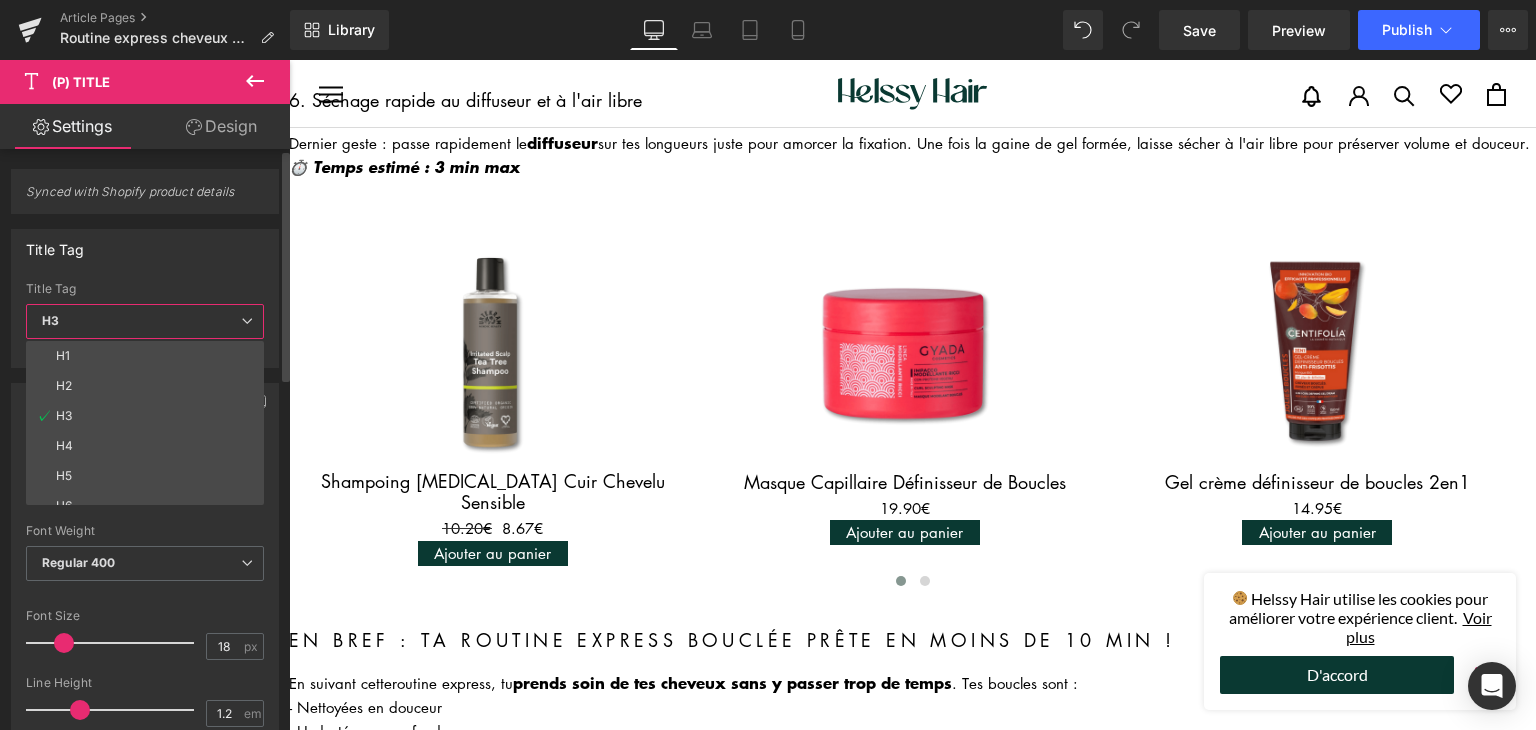 click on "H3" at bounding box center (145, 321) 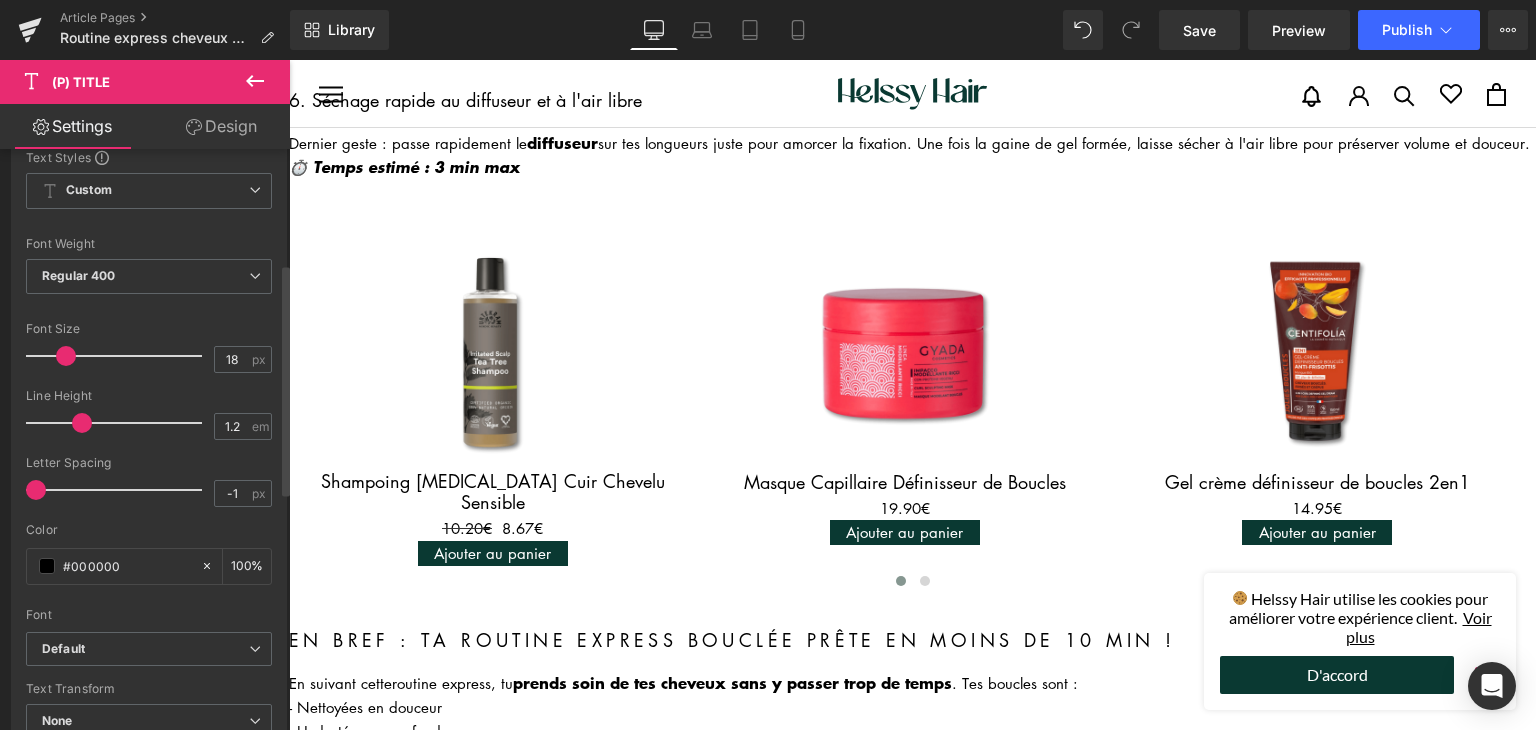 scroll, scrollTop: 285, scrollLeft: 0, axis: vertical 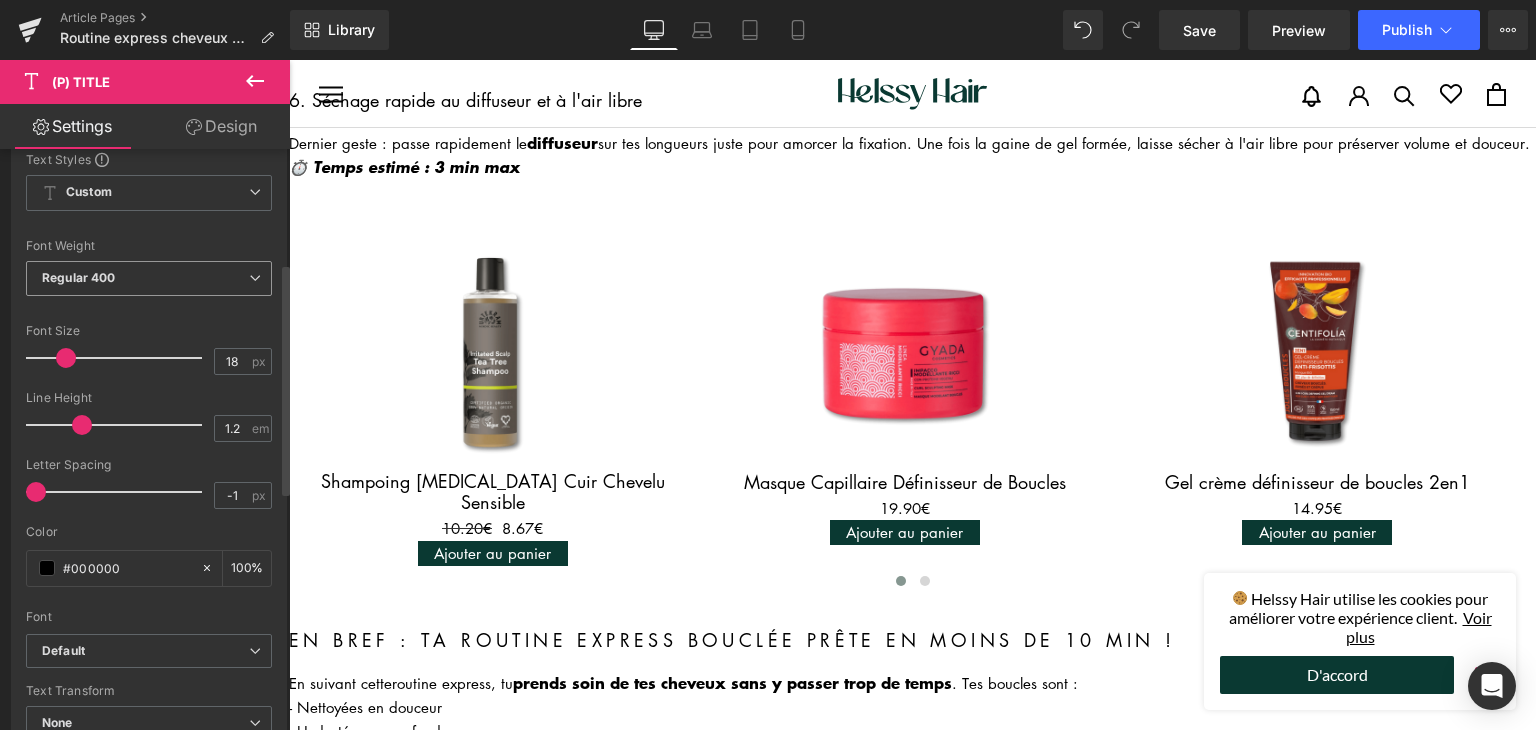 click on "Regular 400" at bounding box center [149, 278] 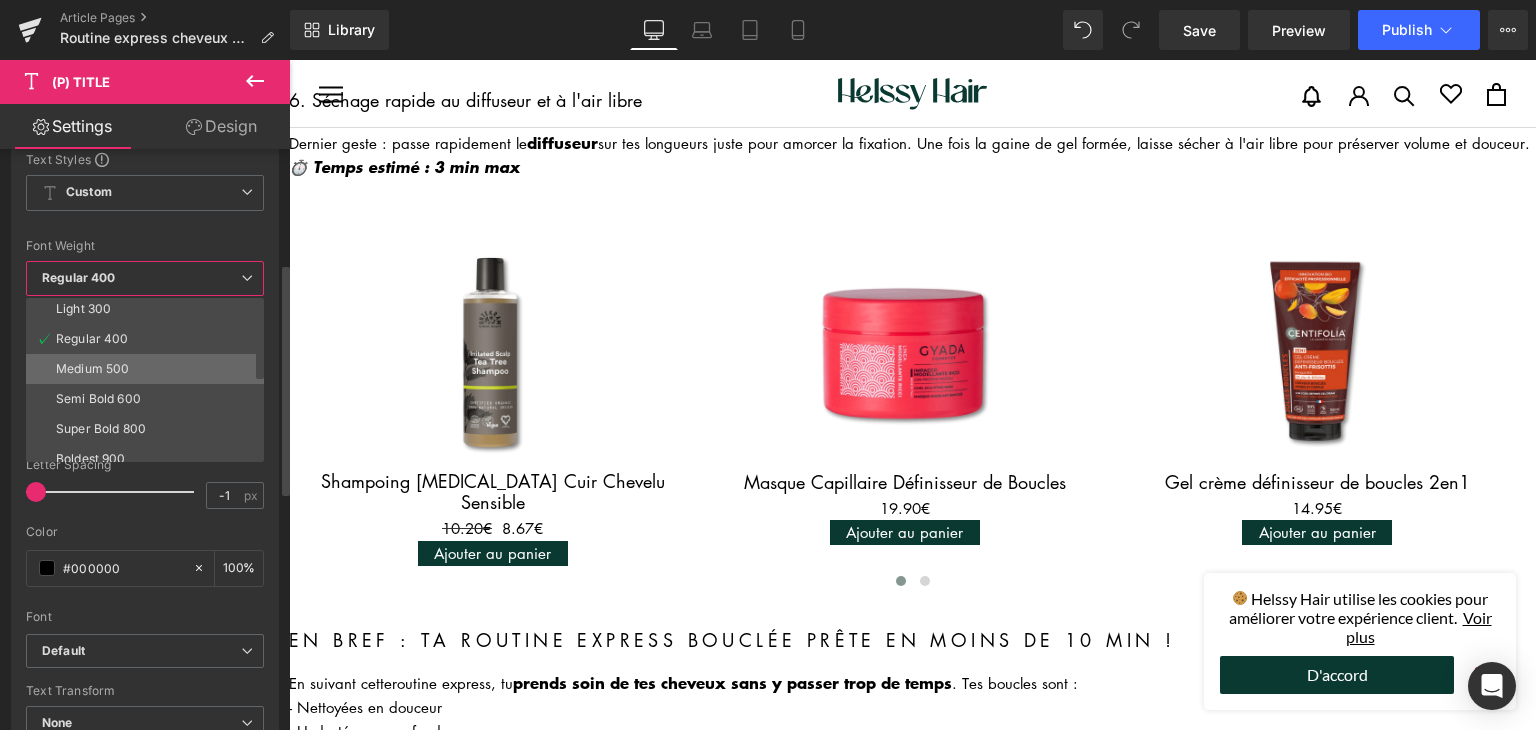 scroll, scrollTop: 0, scrollLeft: 0, axis: both 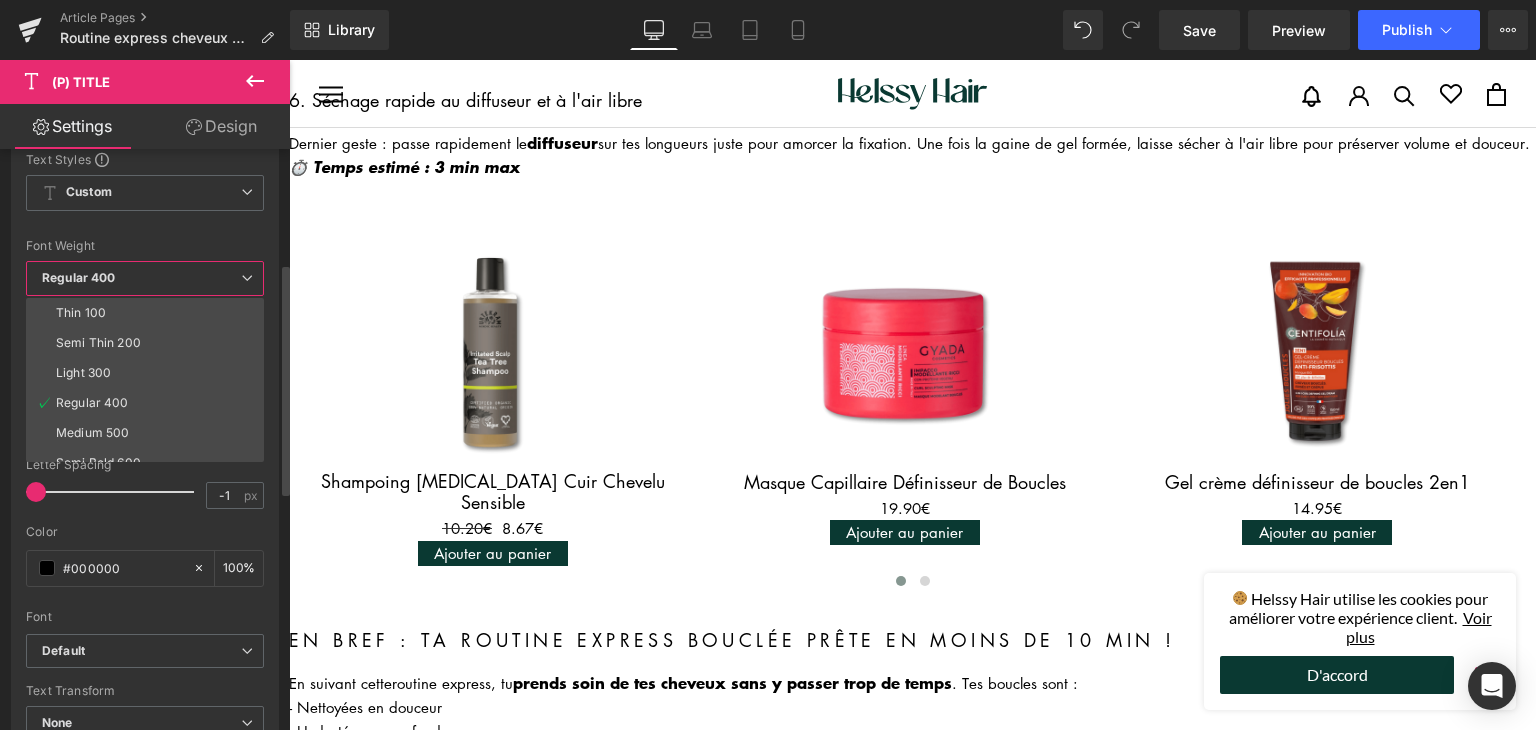 click on "Regular 400" at bounding box center [145, 278] 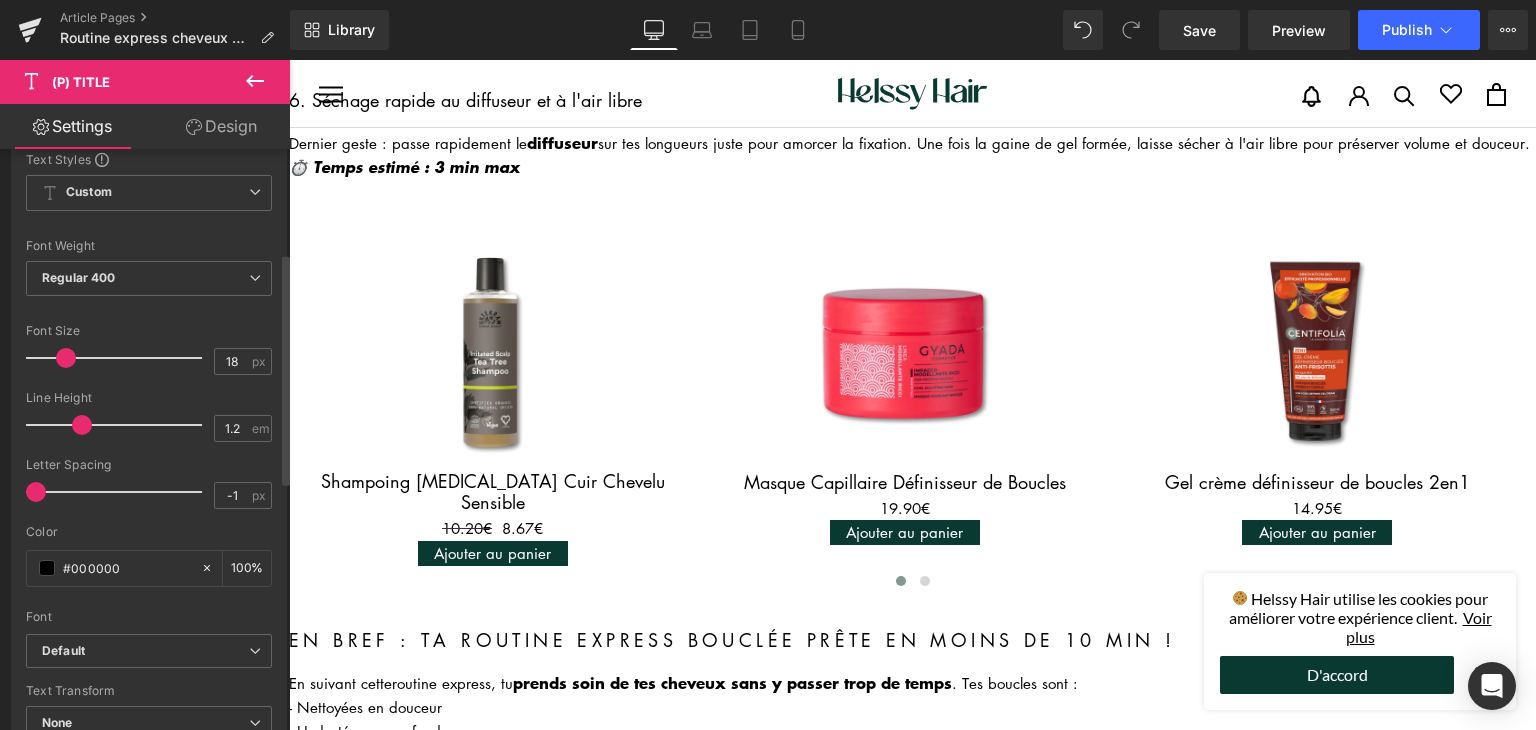 scroll, scrollTop: 185, scrollLeft: 0, axis: vertical 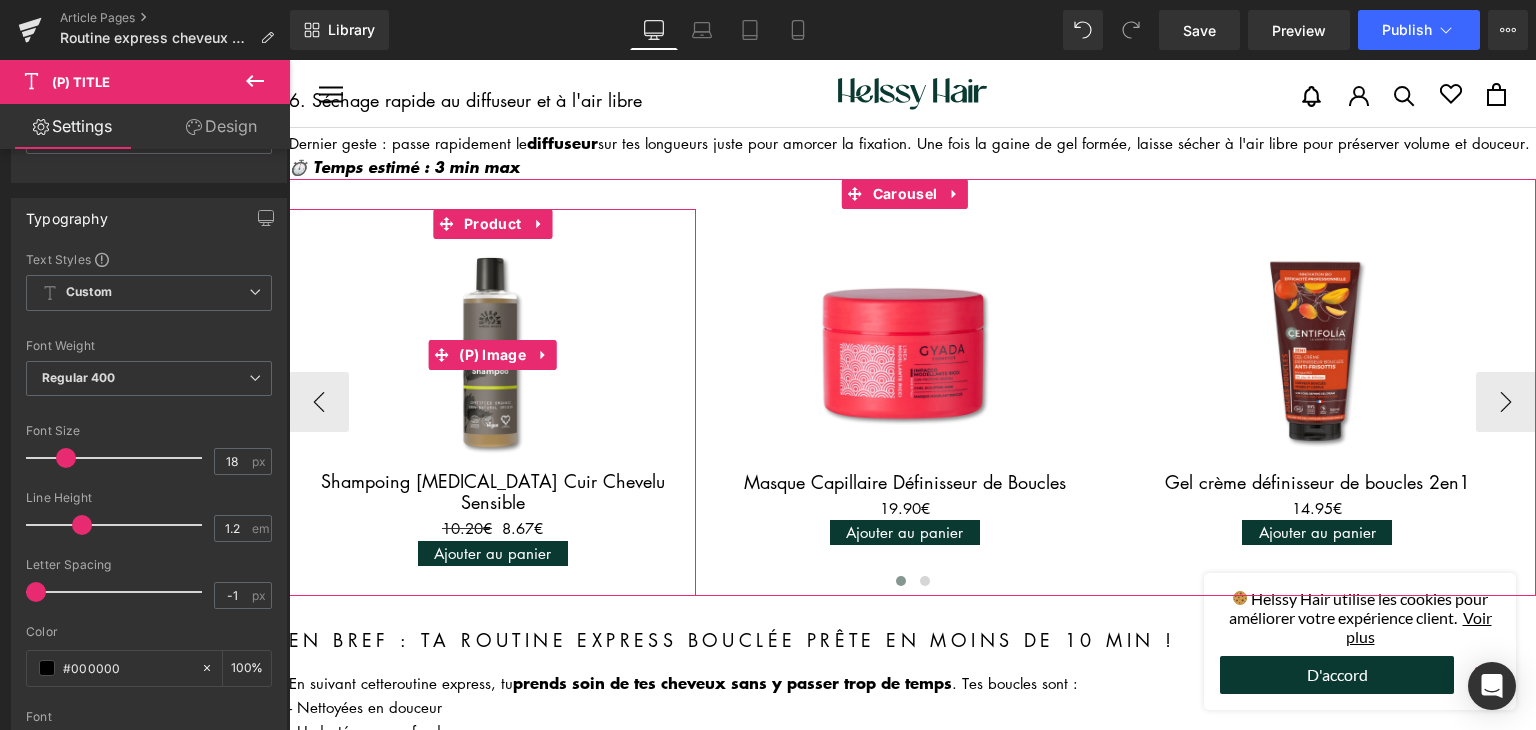 click at bounding box center [492, 355] 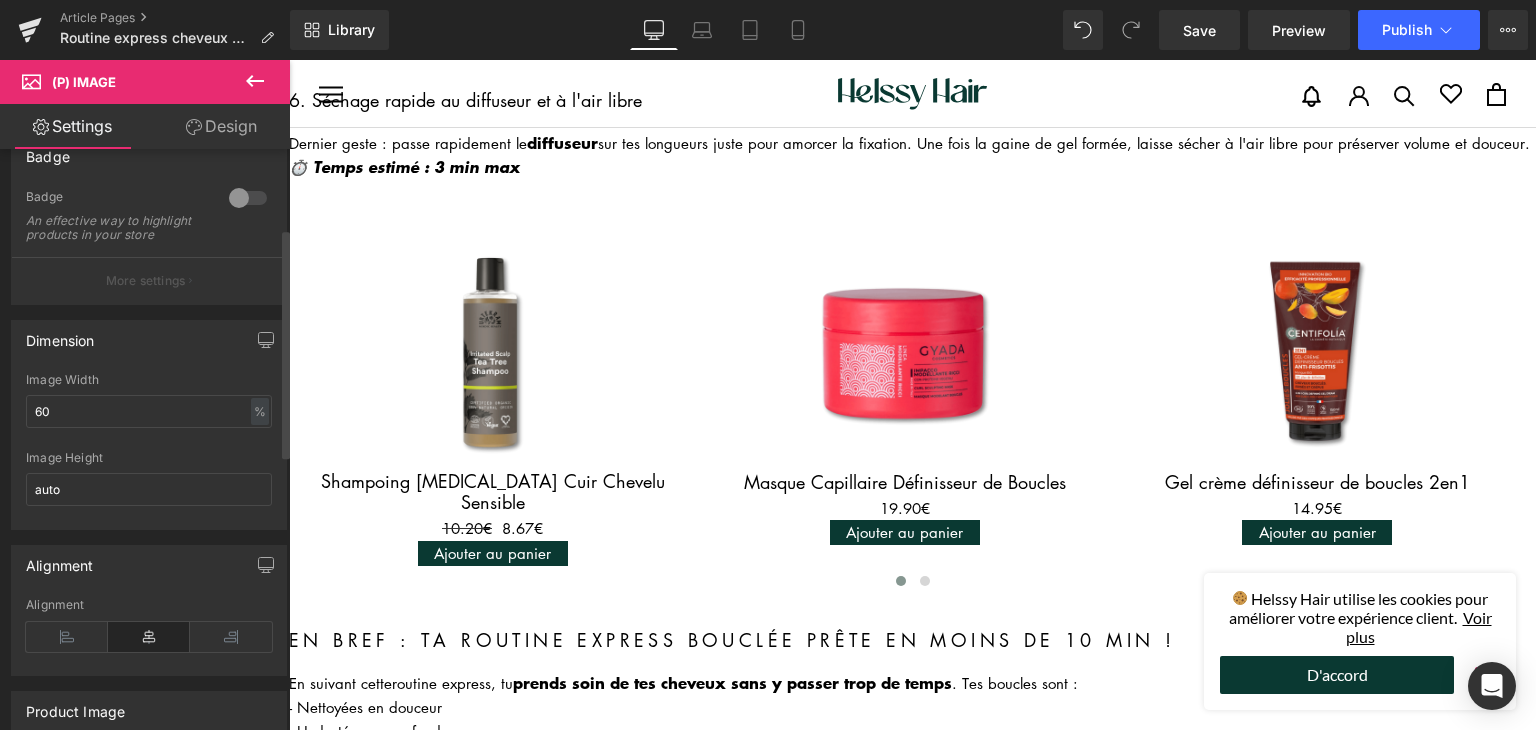 scroll, scrollTop: 200, scrollLeft: 0, axis: vertical 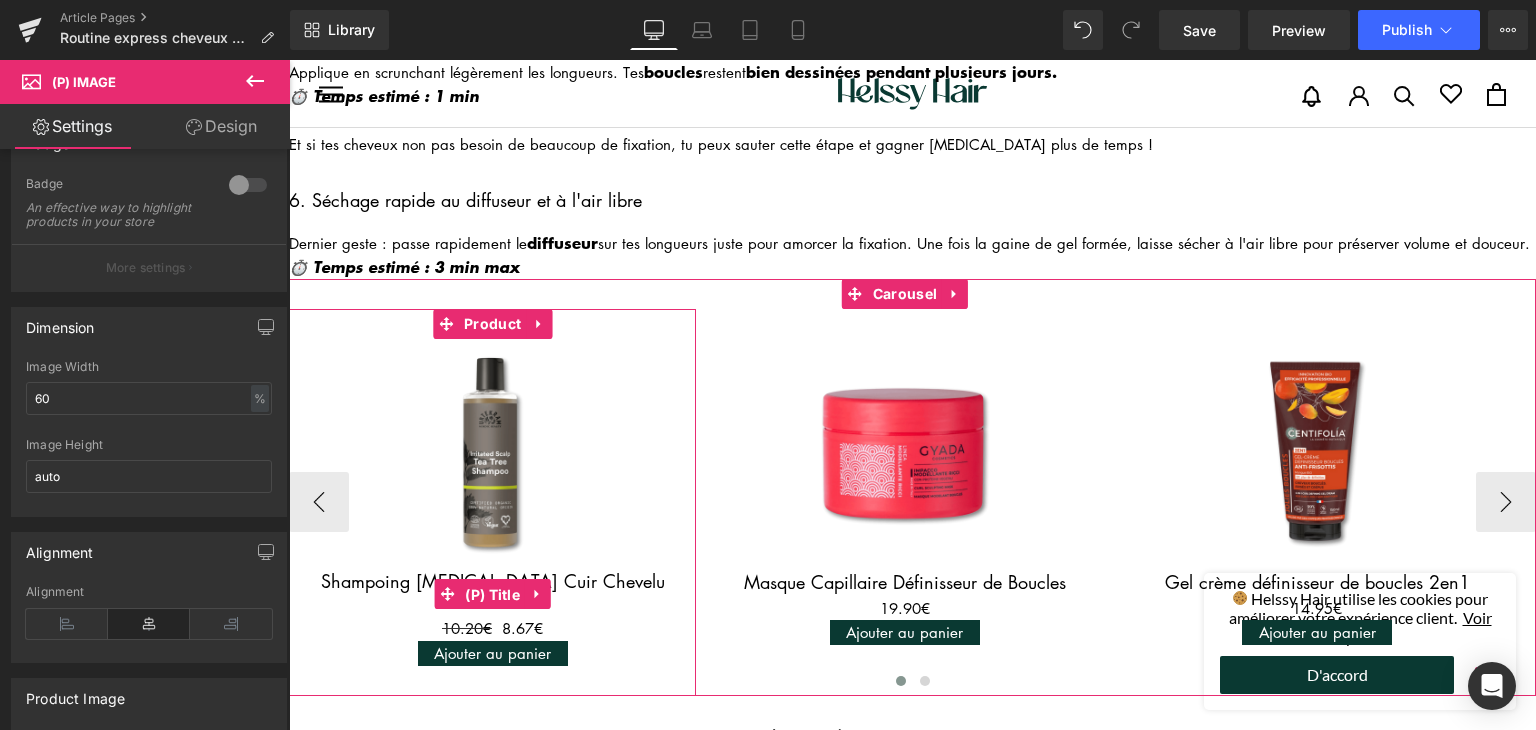 click on "(P) Title" at bounding box center (492, 595) 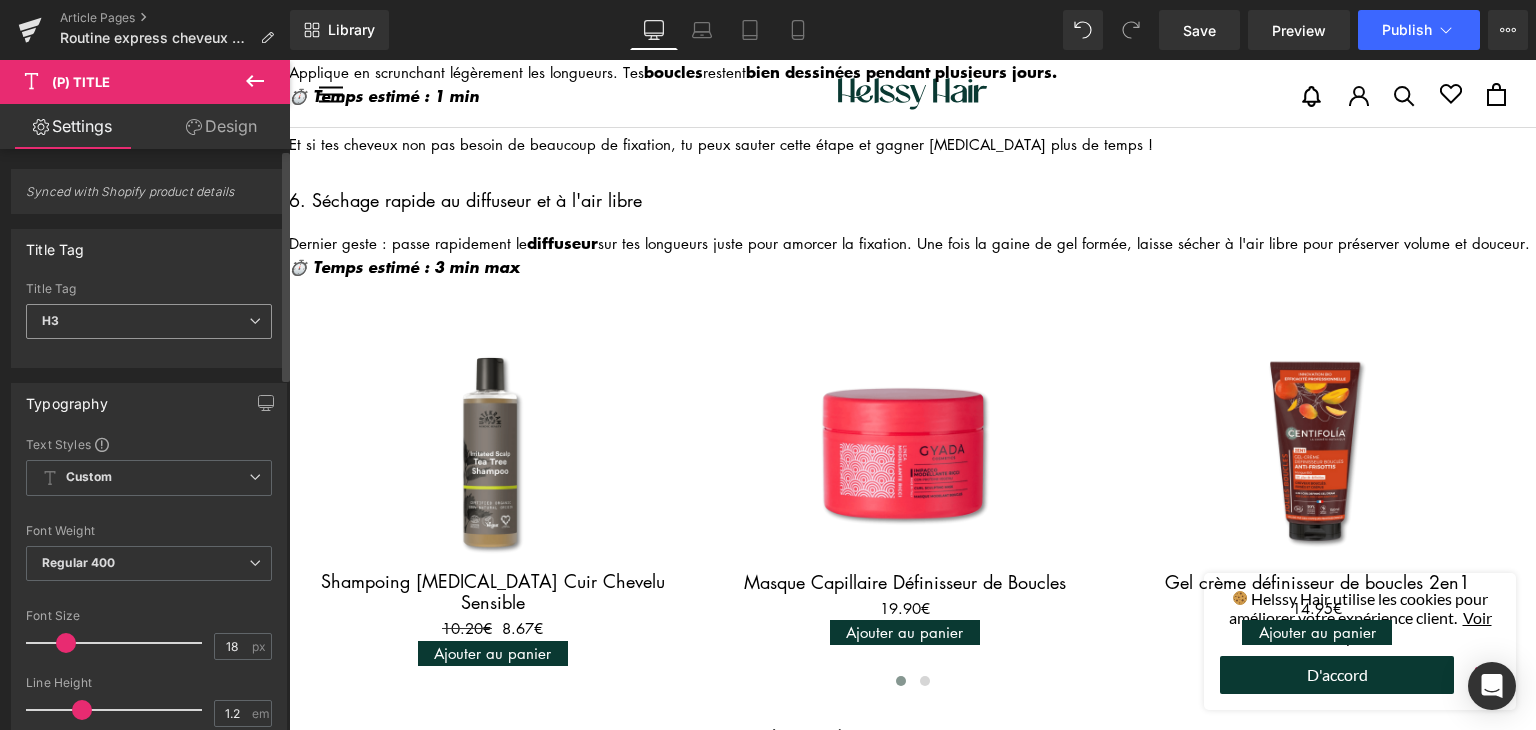 click on "H3" at bounding box center [149, 321] 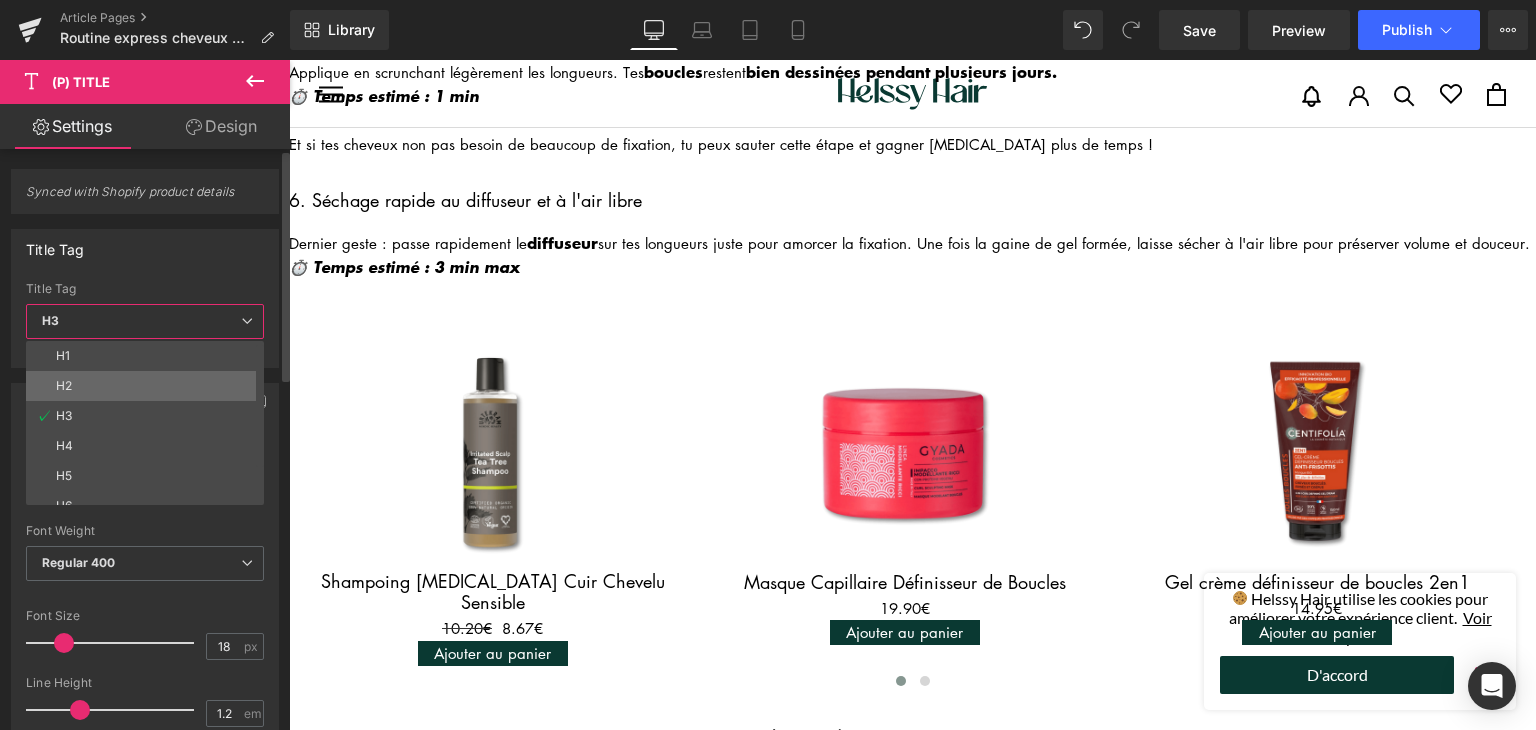 click on "H2" at bounding box center (149, 386) 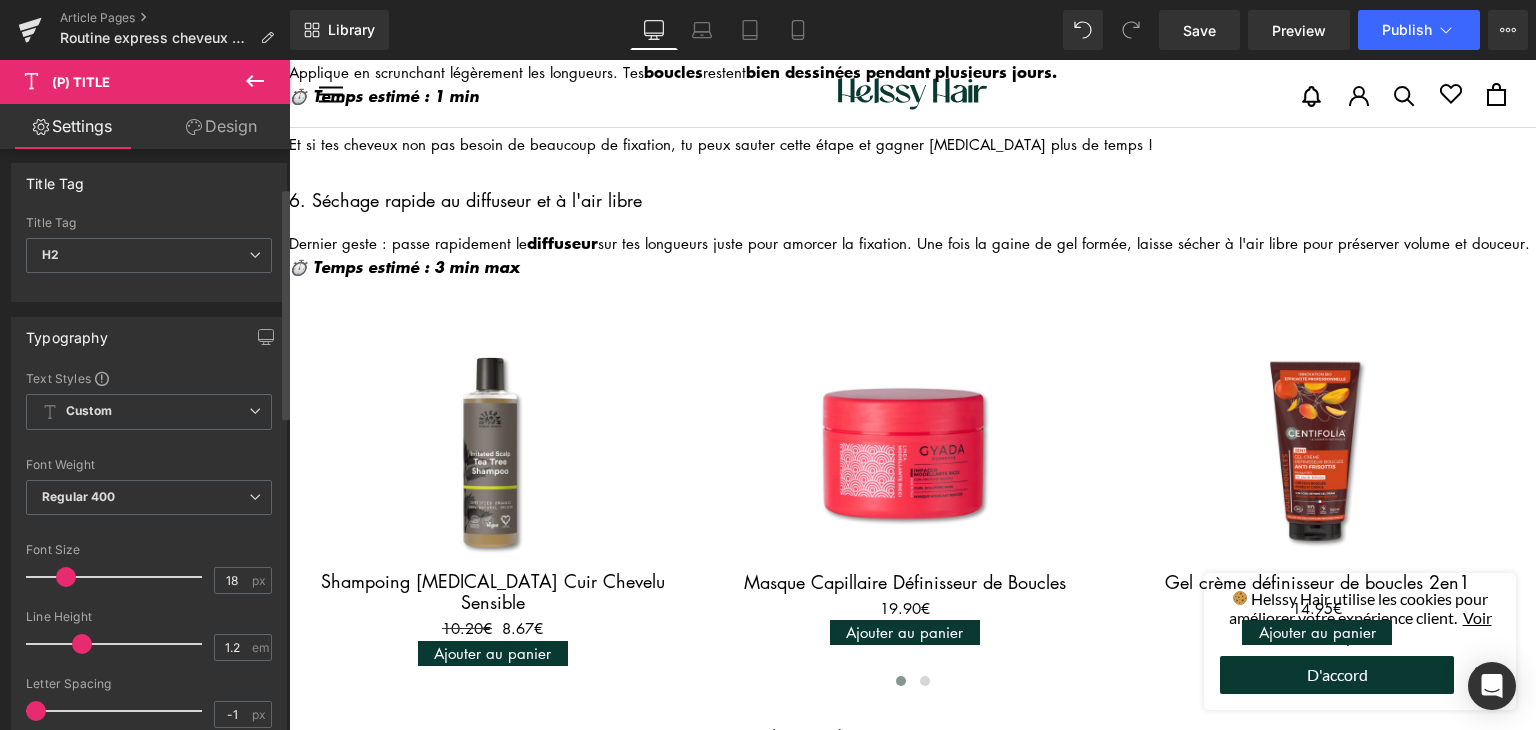 scroll, scrollTop: 100, scrollLeft: 0, axis: vertical 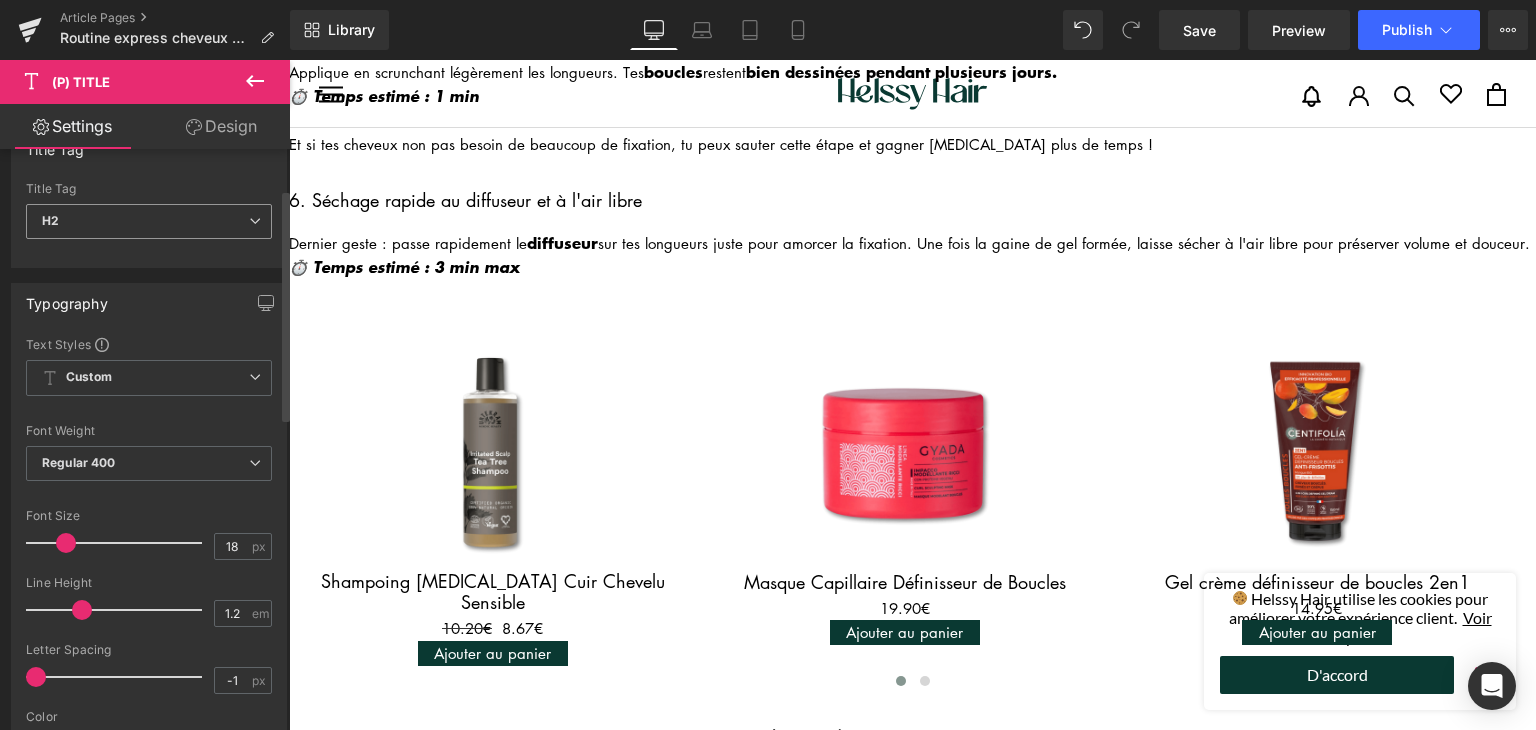 click on "H2" at bounding box center (149, 221) 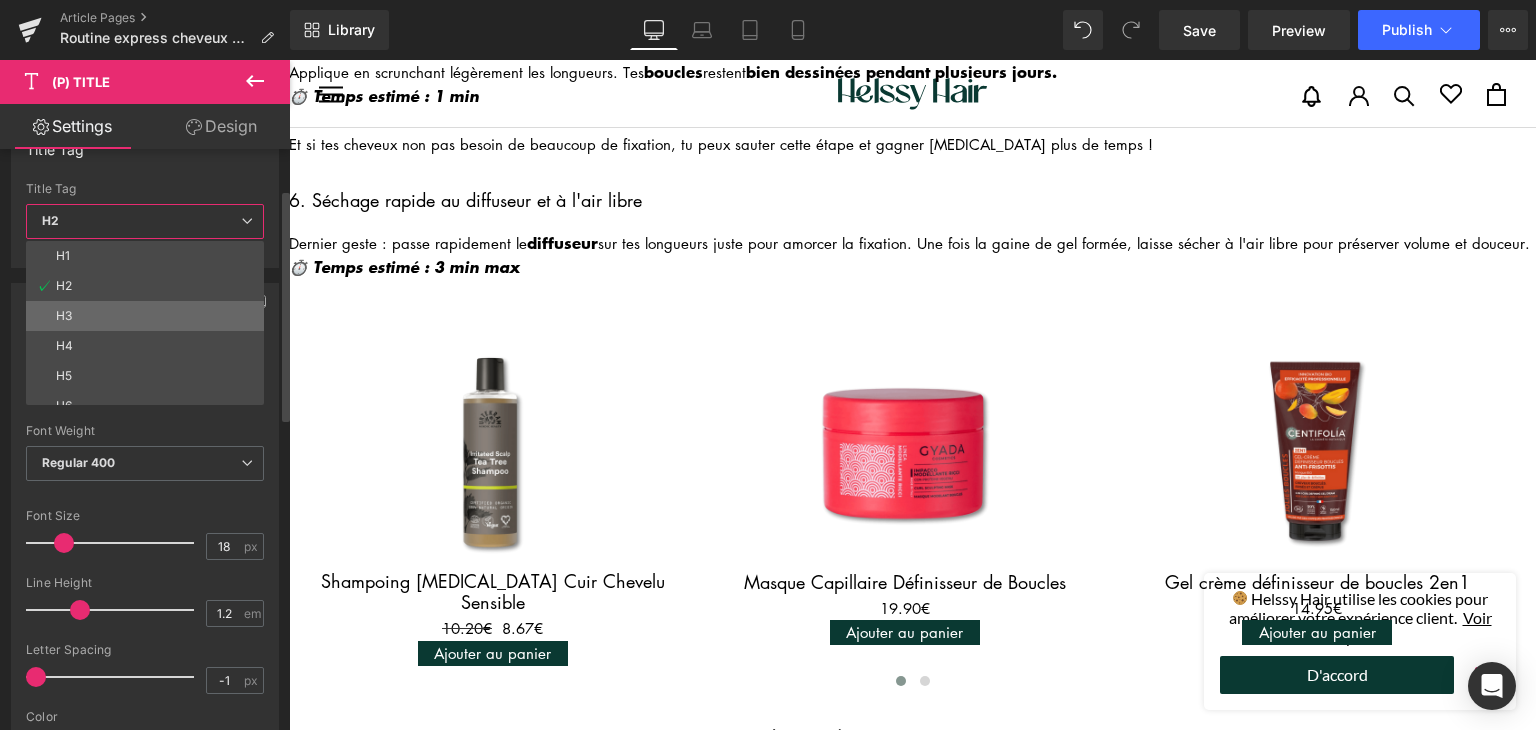 click on "H3" at bounding box center (149, 316) 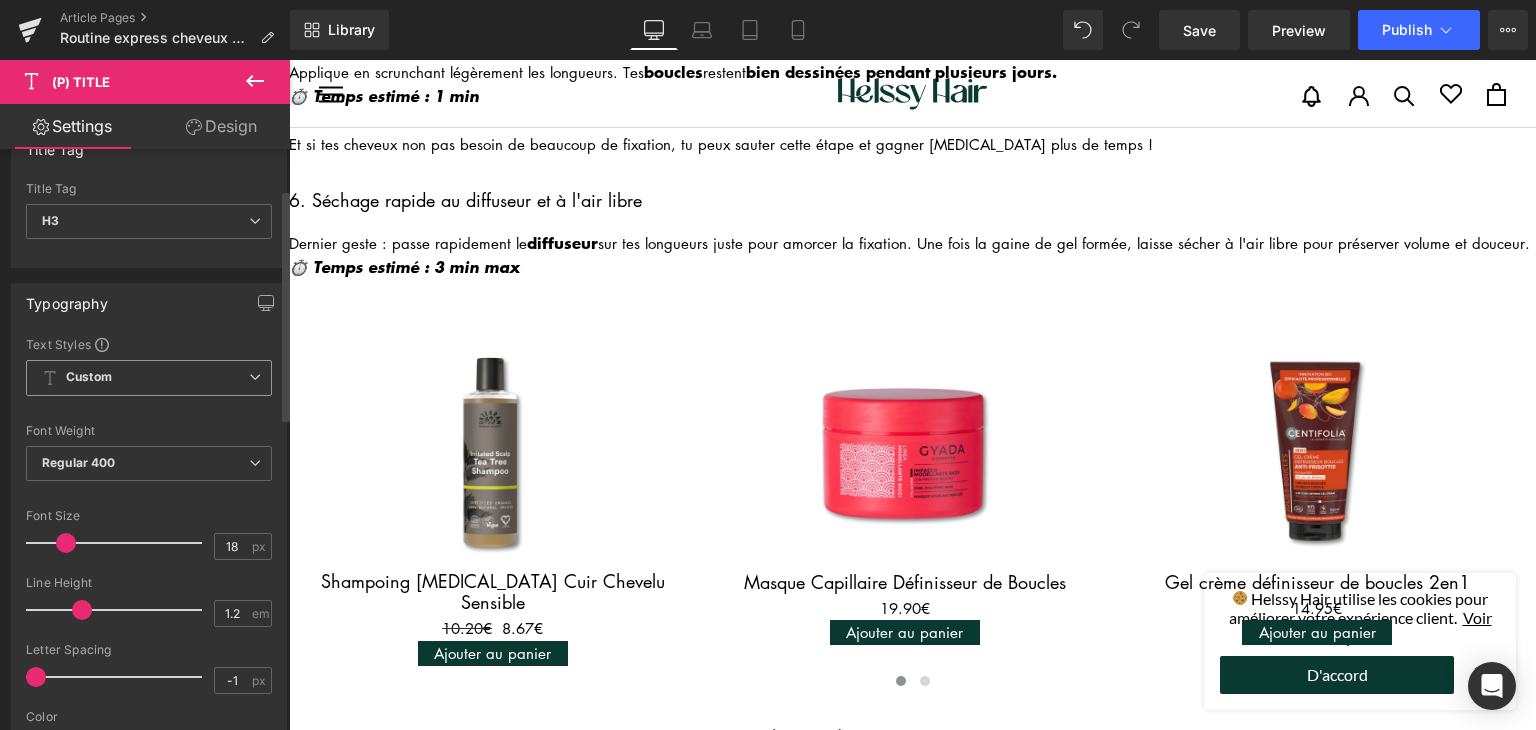 click on "Custom
Setup Global Style" at bounding box center (149, 378) 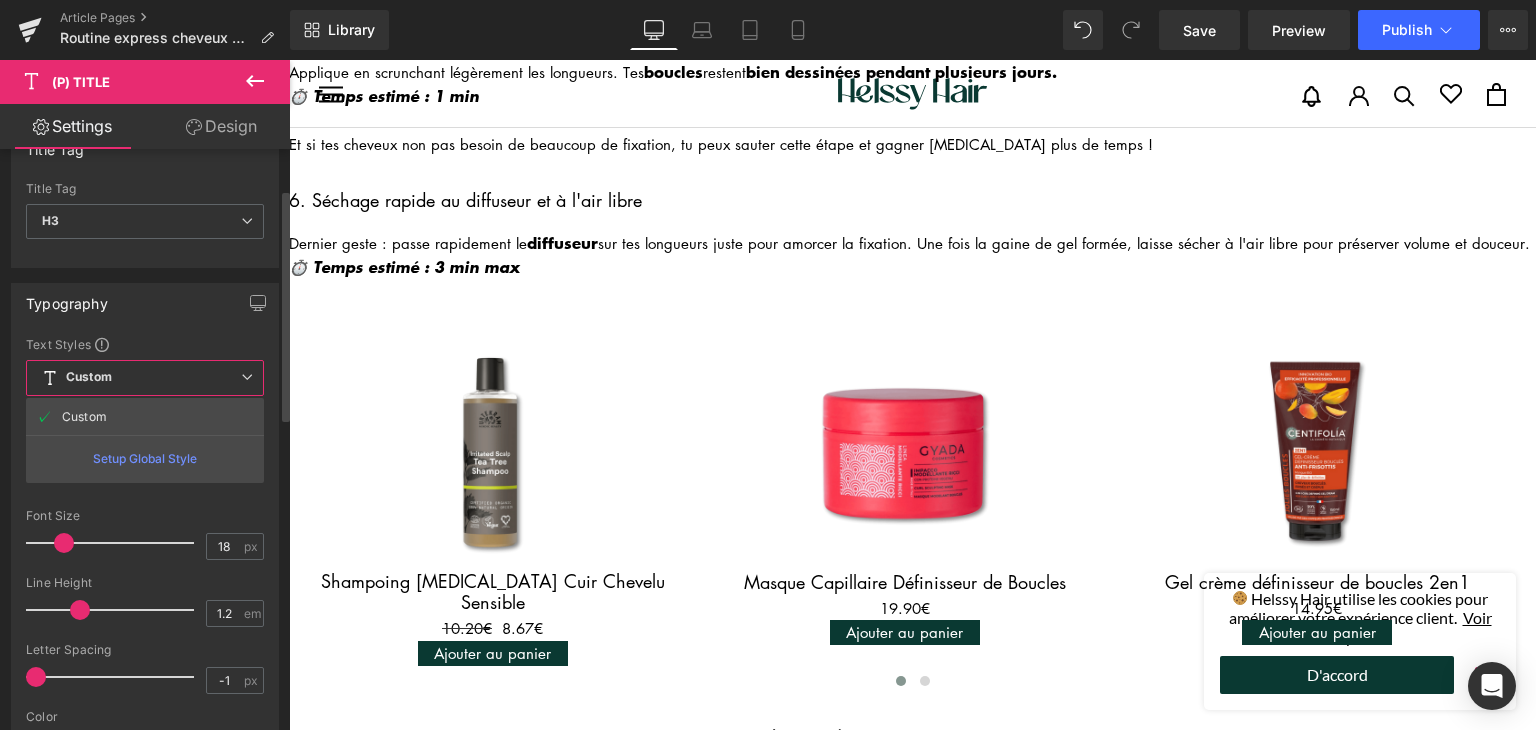 click on "Custom
Setup Global Style" at bounding box center [145, 378] 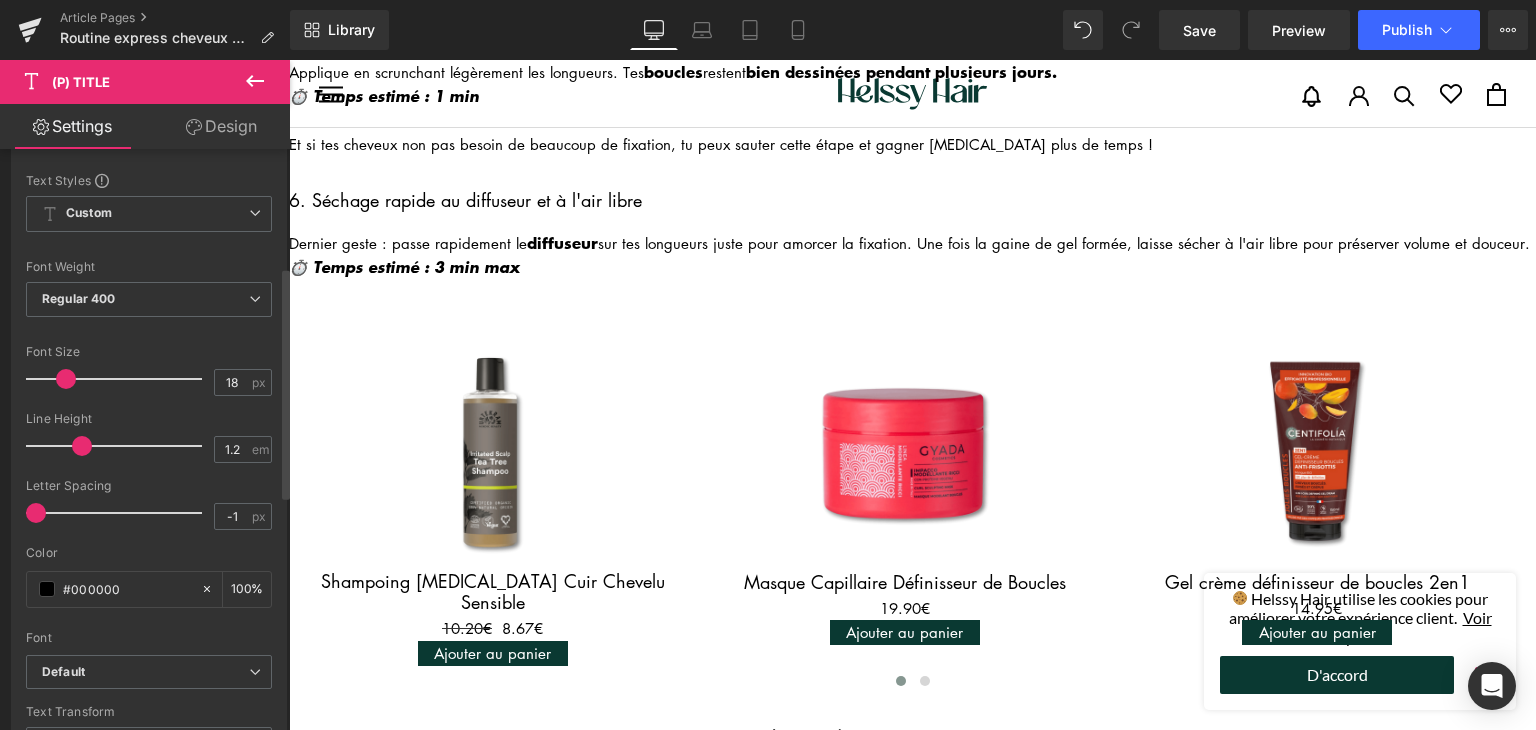 scroll, scrollTop: 300, scrollLeft: 0, axis: vertical 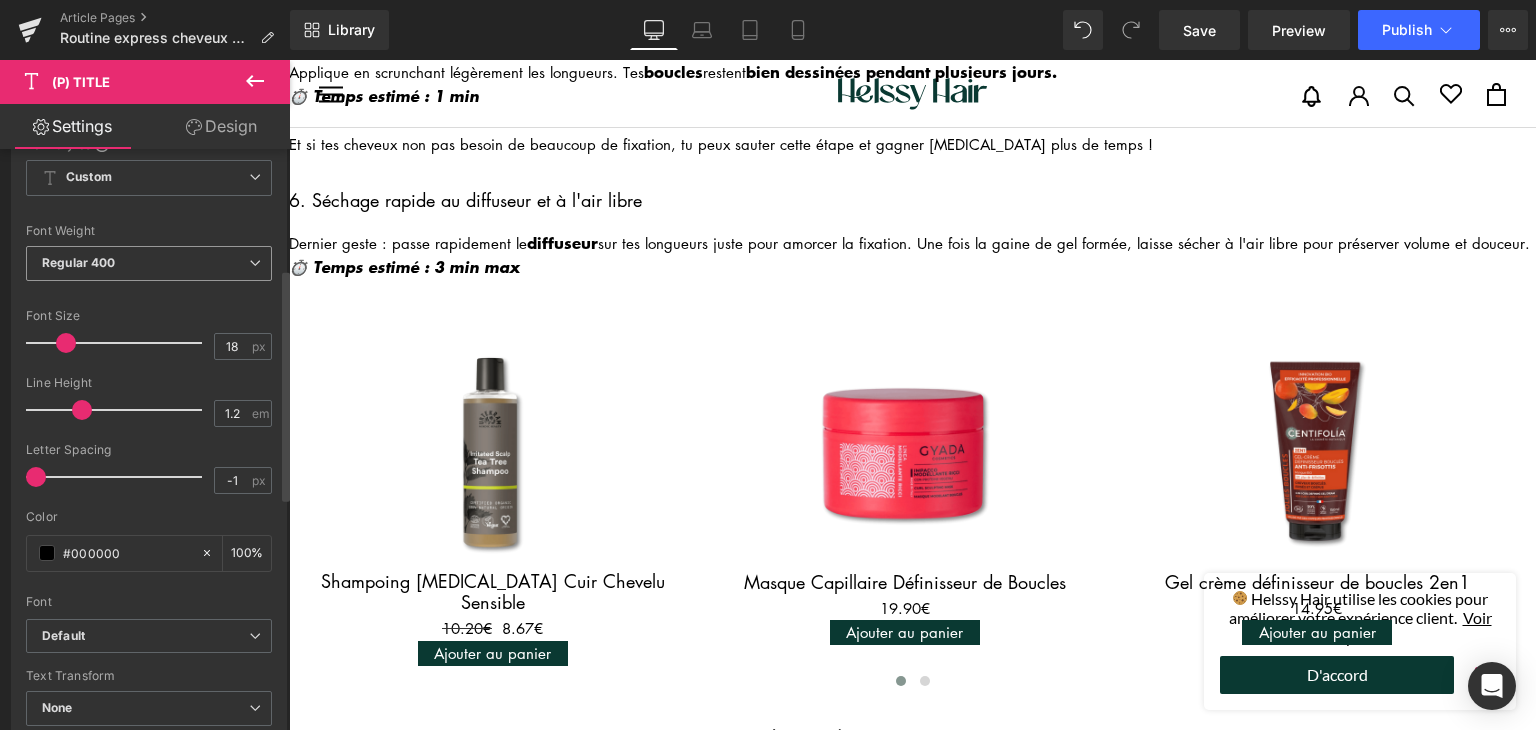 click on "Regular 400
Thin 100 Semi Thin 200 Light 300 Regular 400 Medium 500 Semi Bold 600 Super Bold 800 Boldest 900 Bold 700 Lighter Bolder" at bounding box center [149, 268] 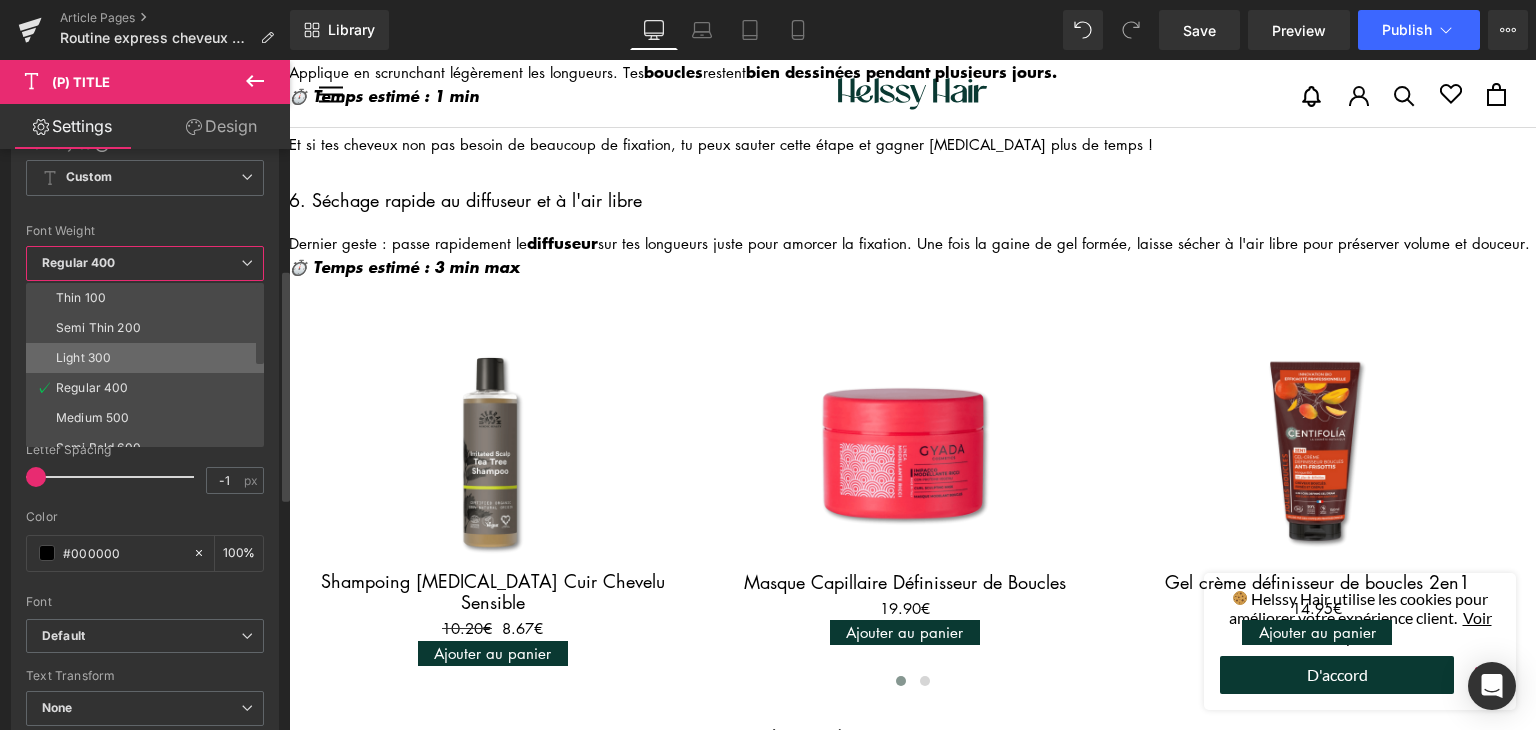 click on "Light 300" at bounding box center [83, 358] 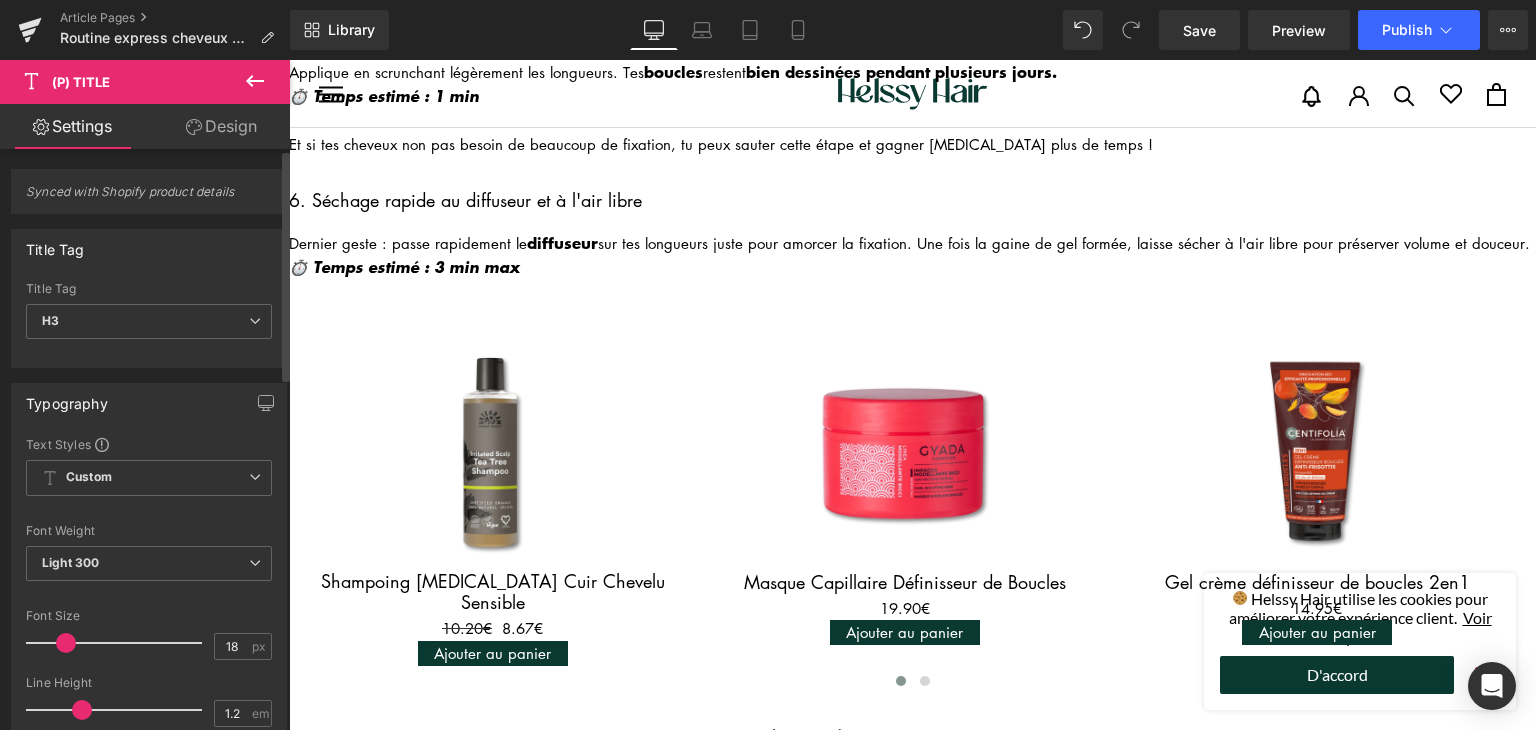 scroll, scrollTop: 95, scrollLeft: 0, axis: vertical 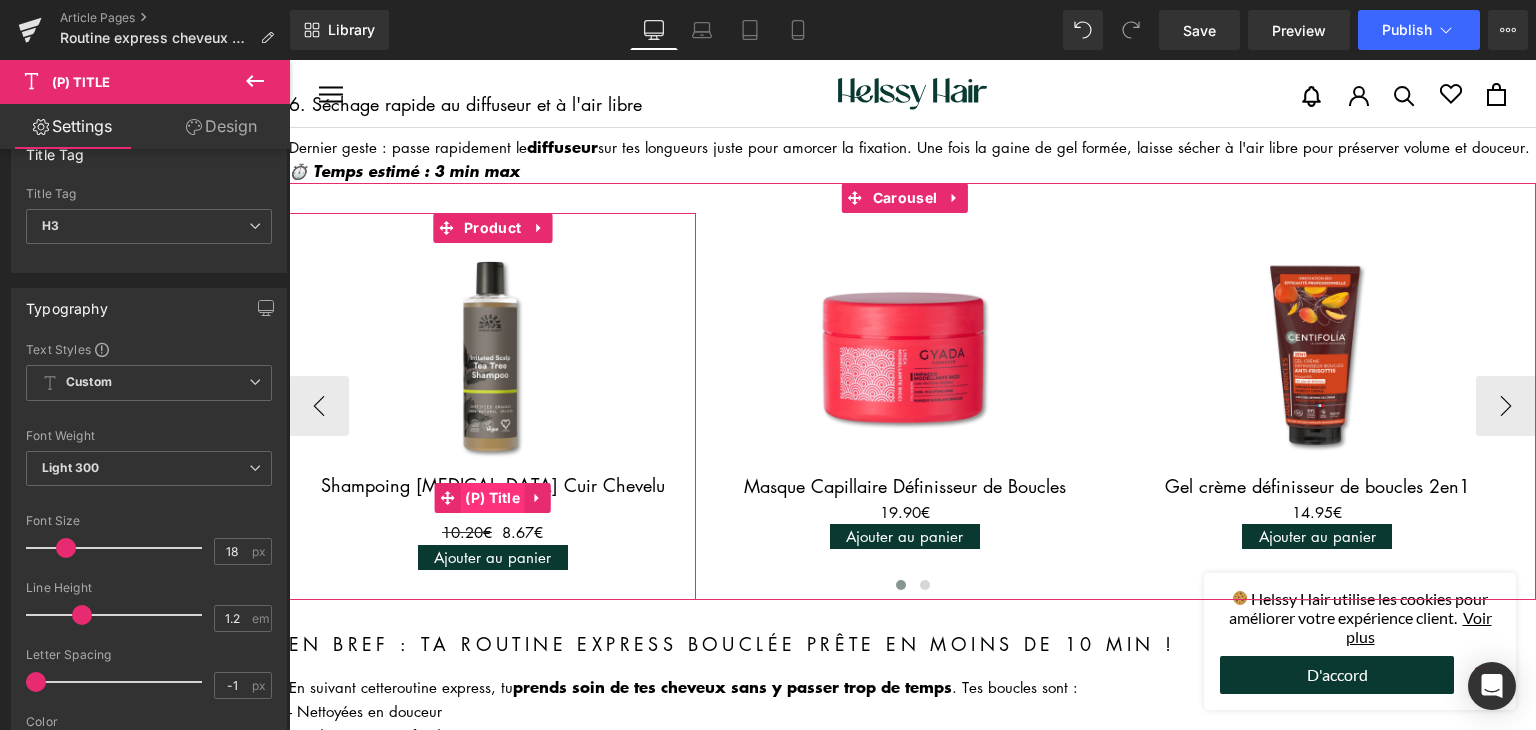 click on "(P) Title" at bounding box center (492, 498) 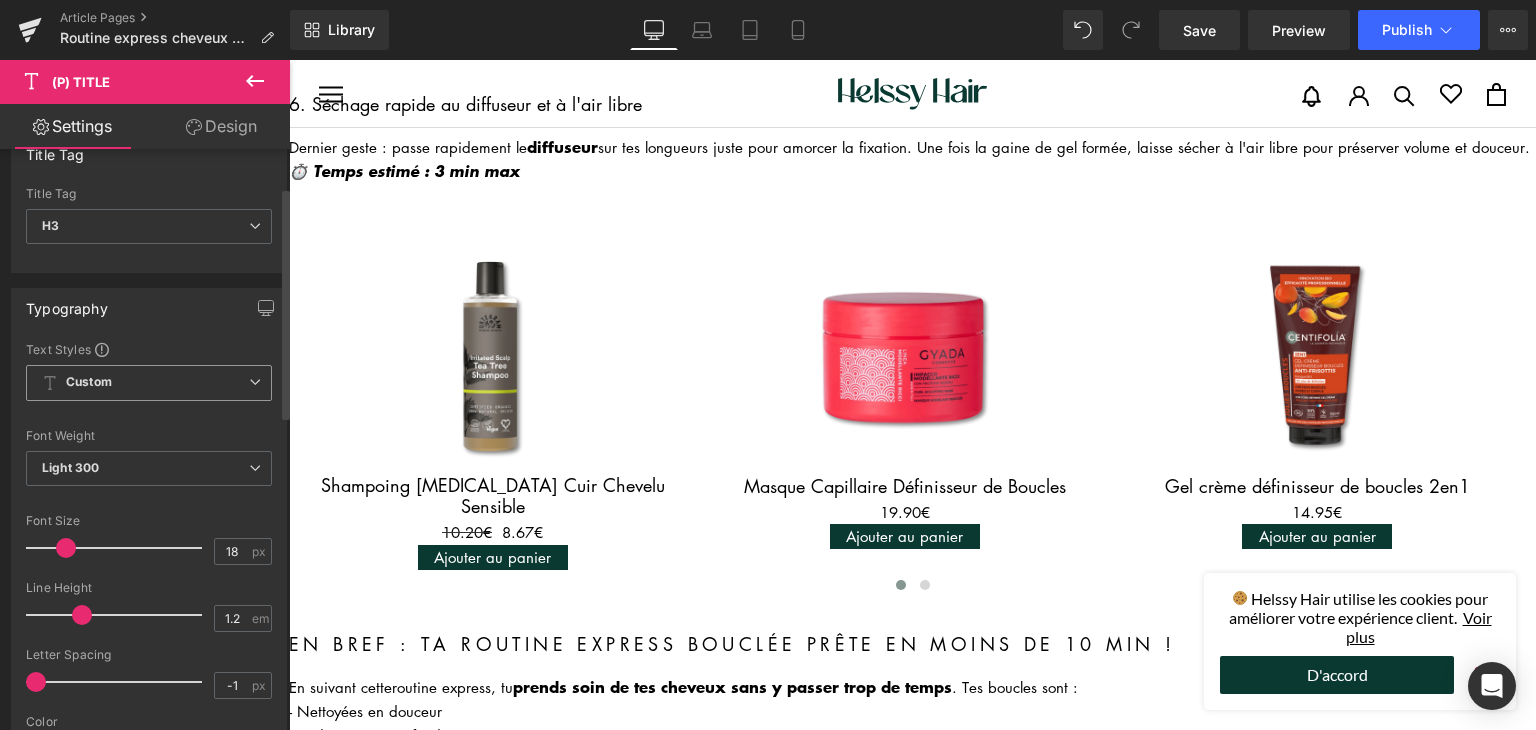 click on "Custom
Setup Global Style" at bounding box center [149, 383] 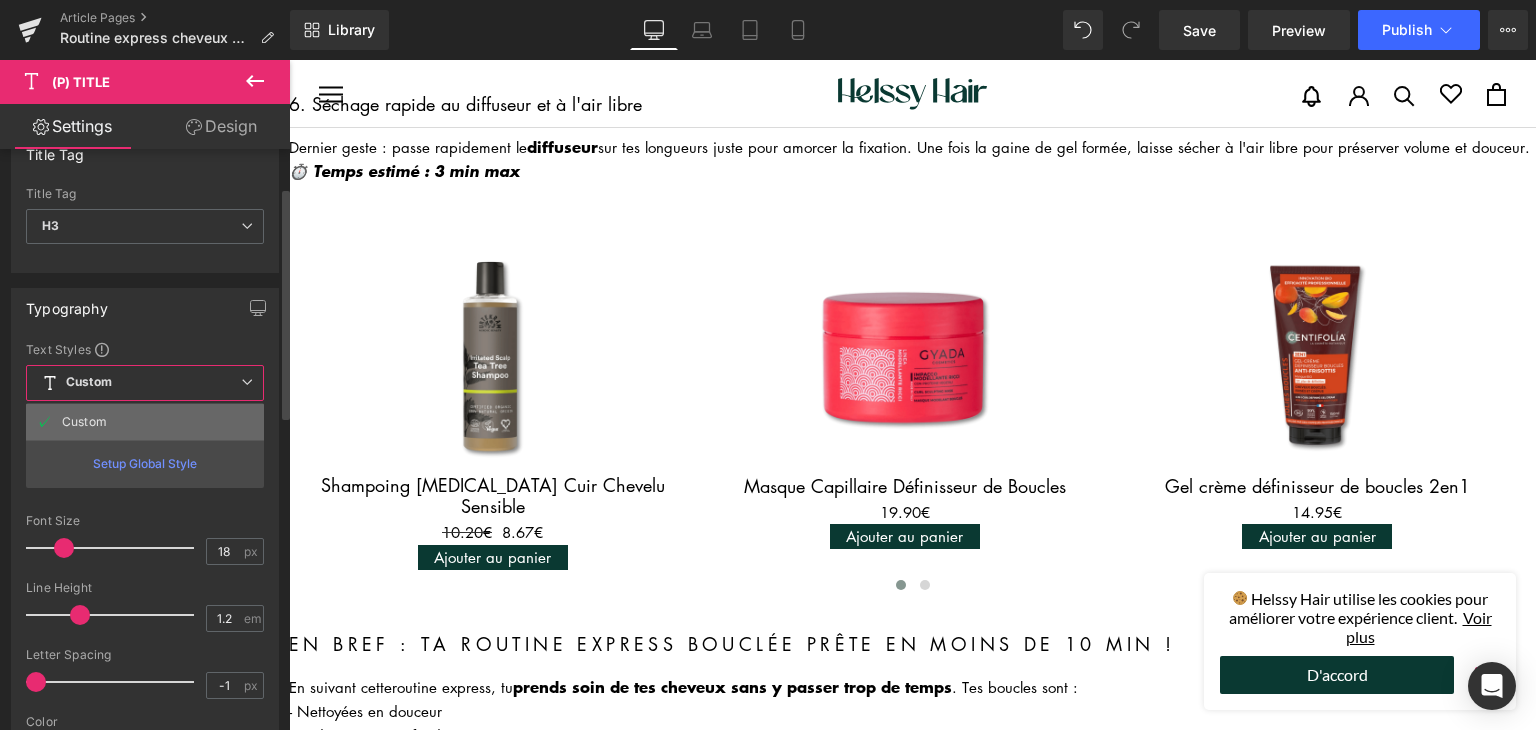 click on "Custom" at bounding box center (145, 422) 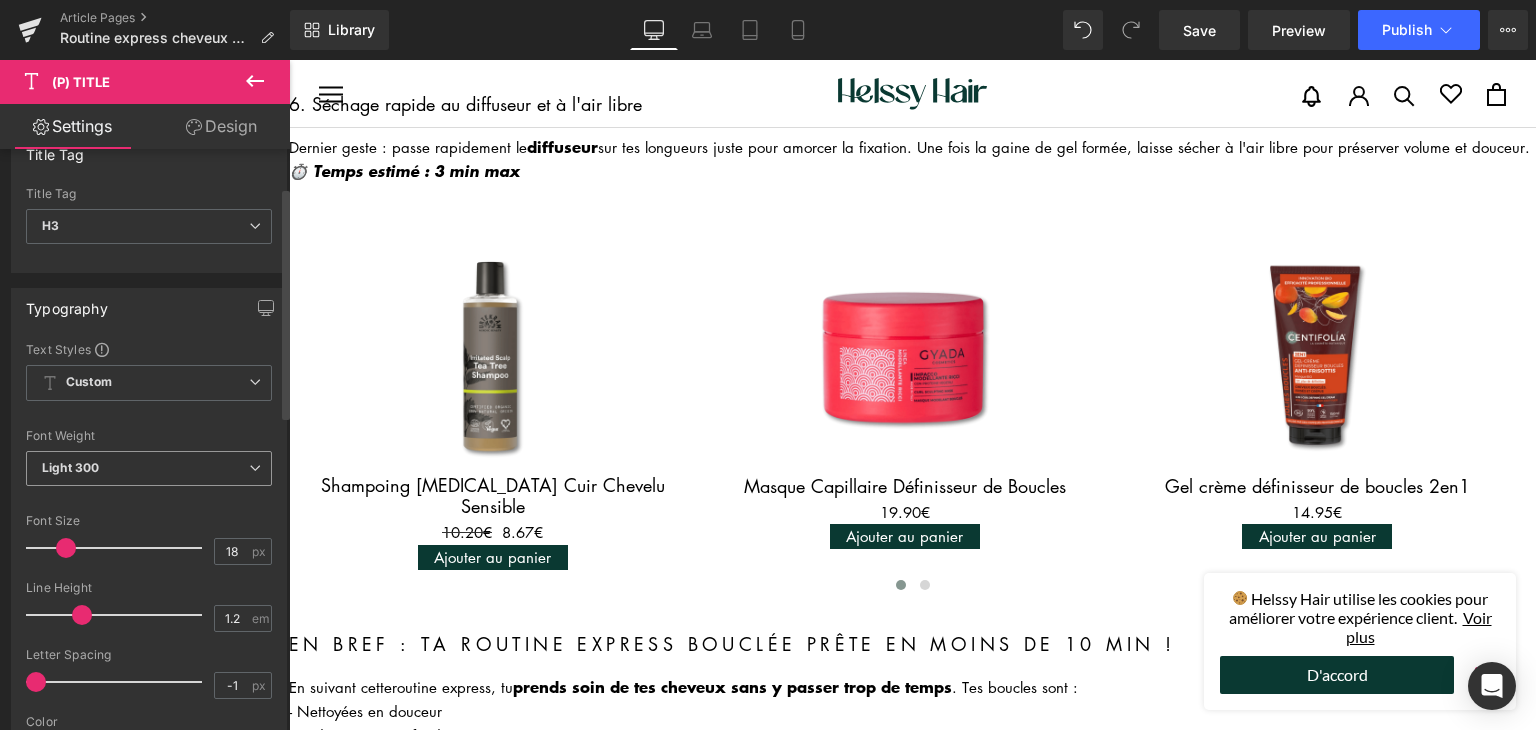 click on "Light 300" at bounding box center (149, 468) 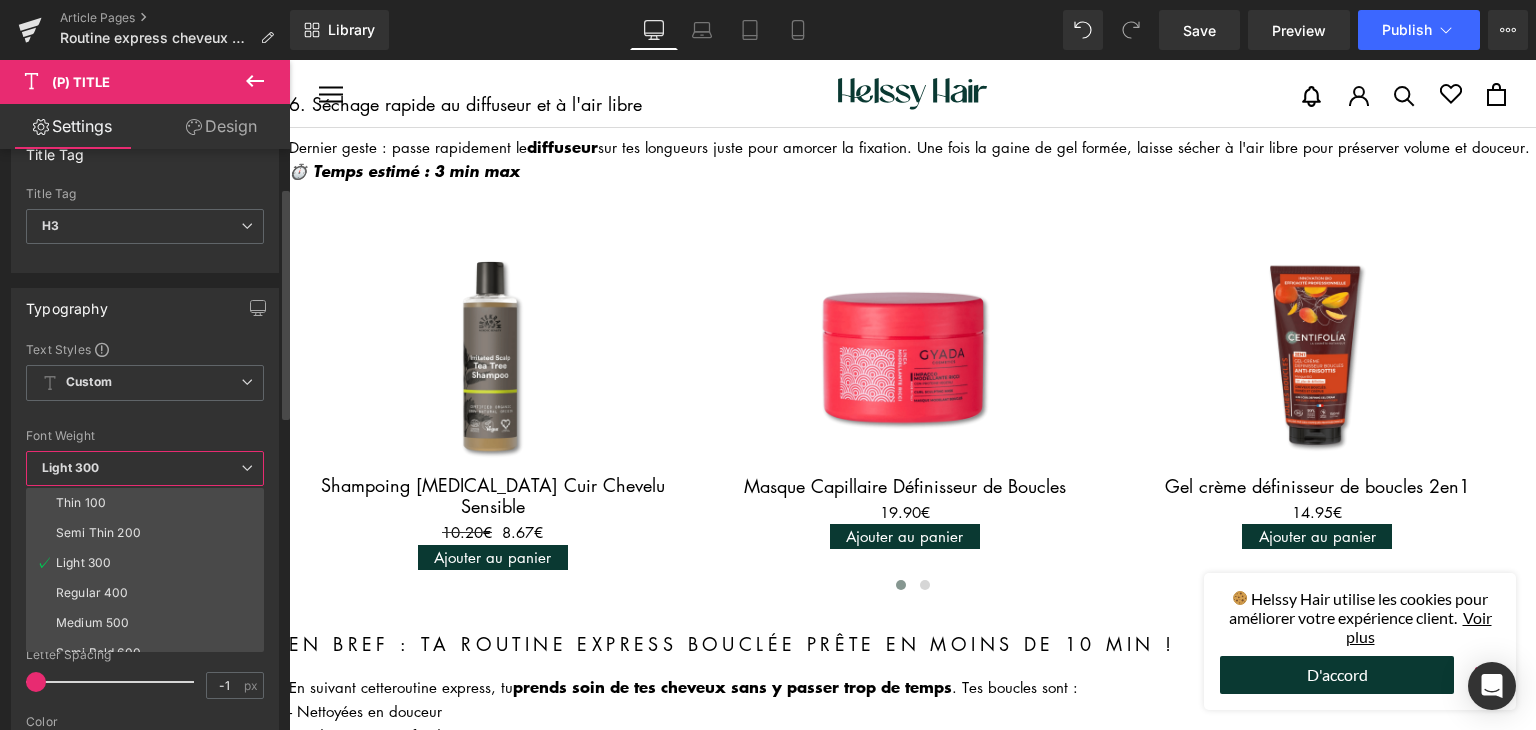click on "Light 300" at bounding box center [145, 468] 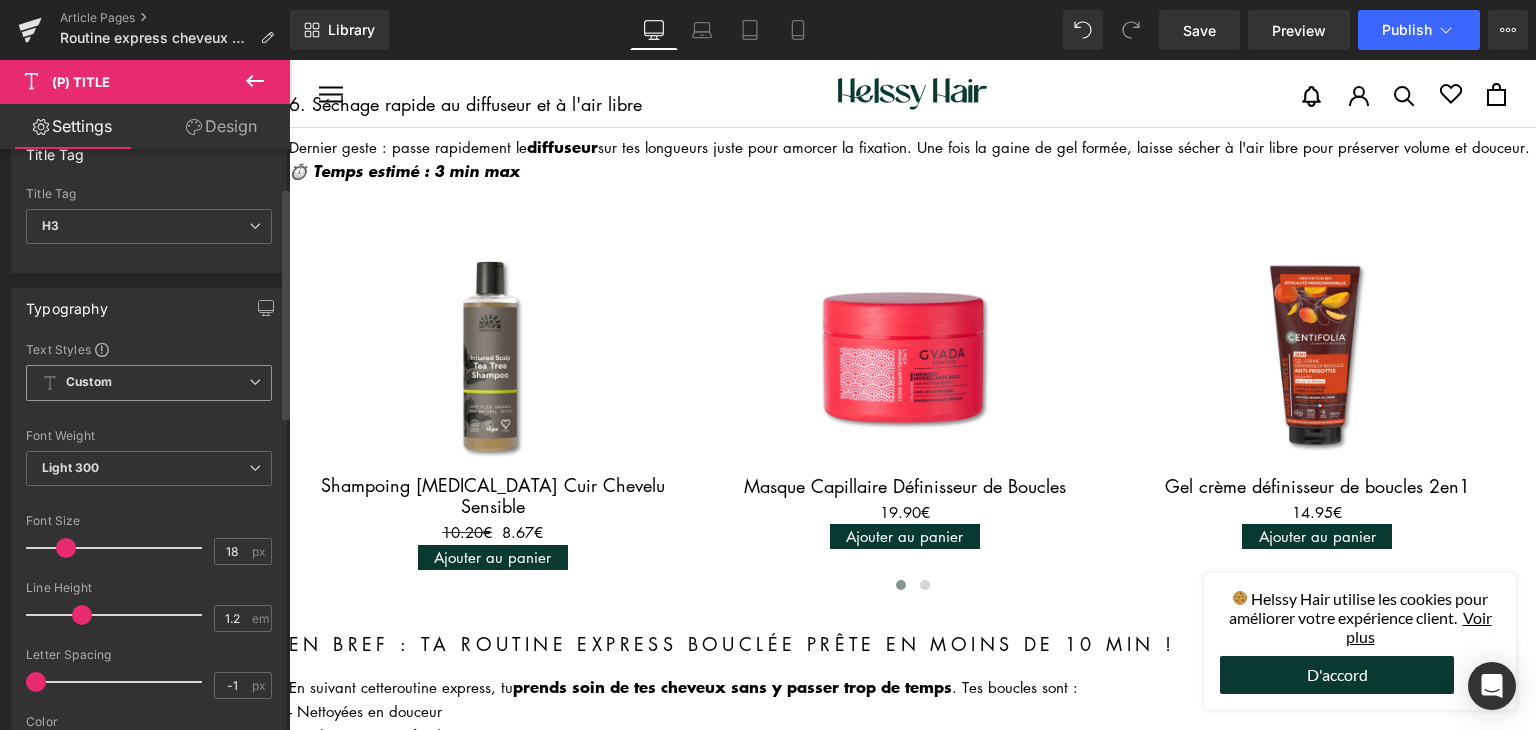 click on "Custom
Setup Global Style" at bounding box center [149, 383] 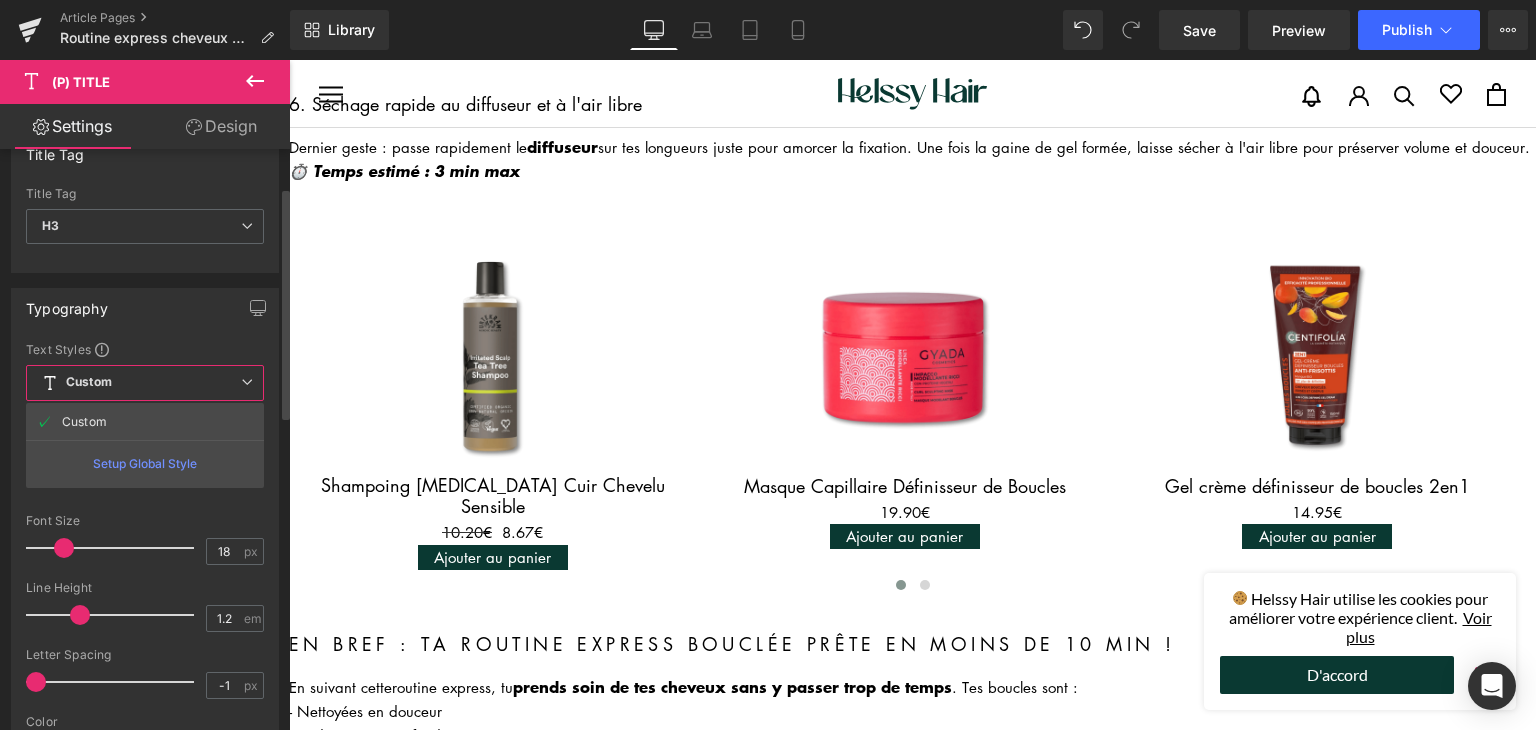 click on "Setup Global Style" at bounding box center (145, 463) 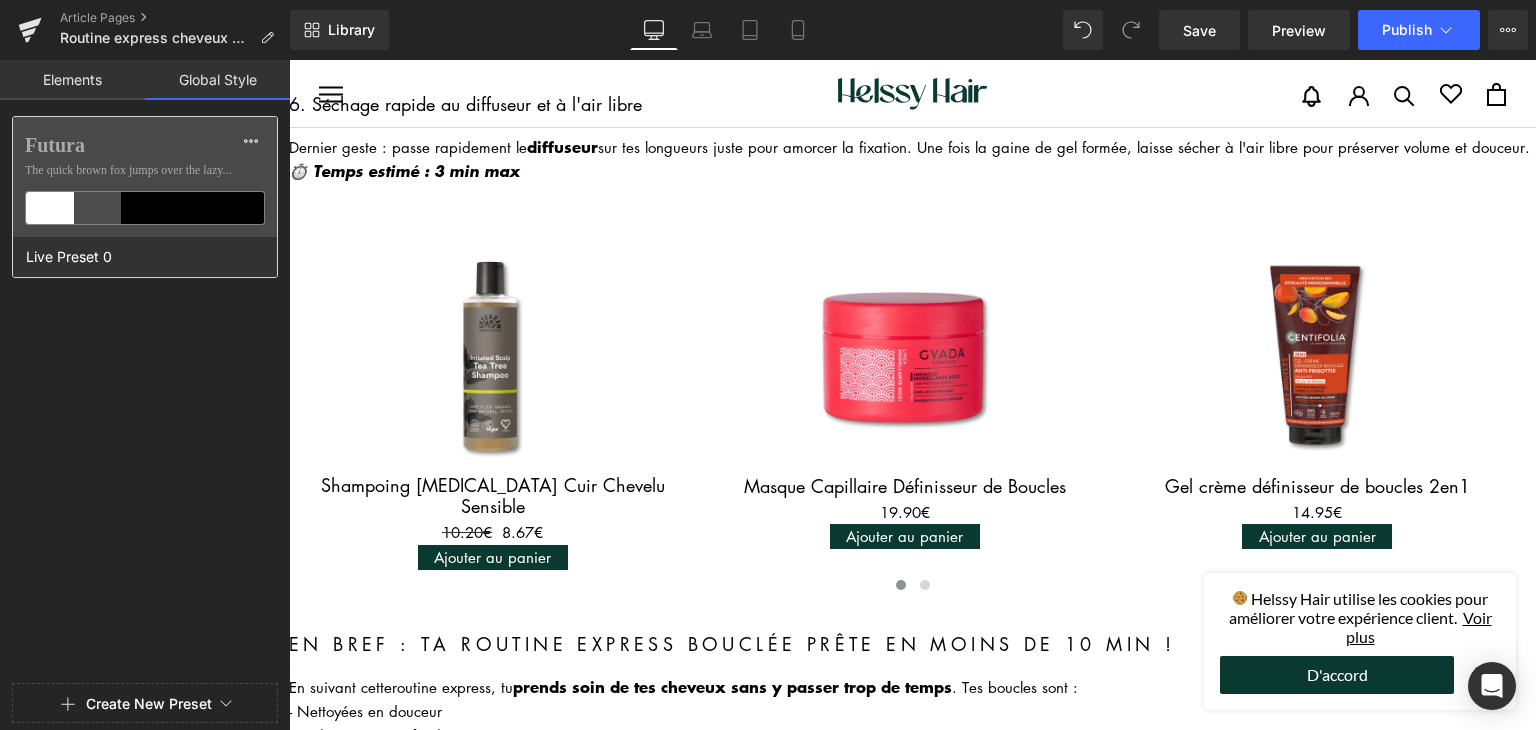 click on "The quick brown fox jumps over the lazy..." at bounding box center [145, 170] 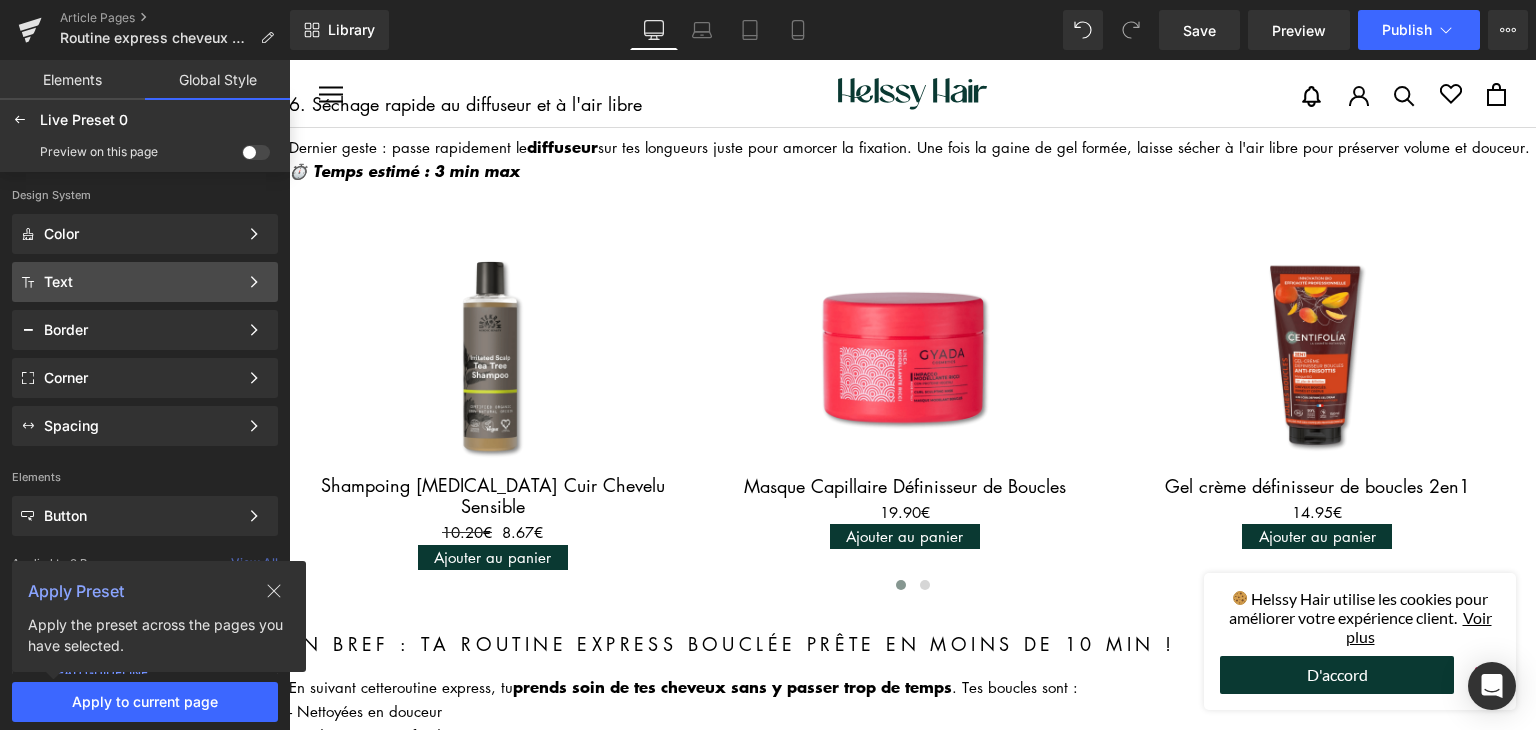 click on "Text Color Style Define a color palette and apply it to your pages 1 of 3 Next" 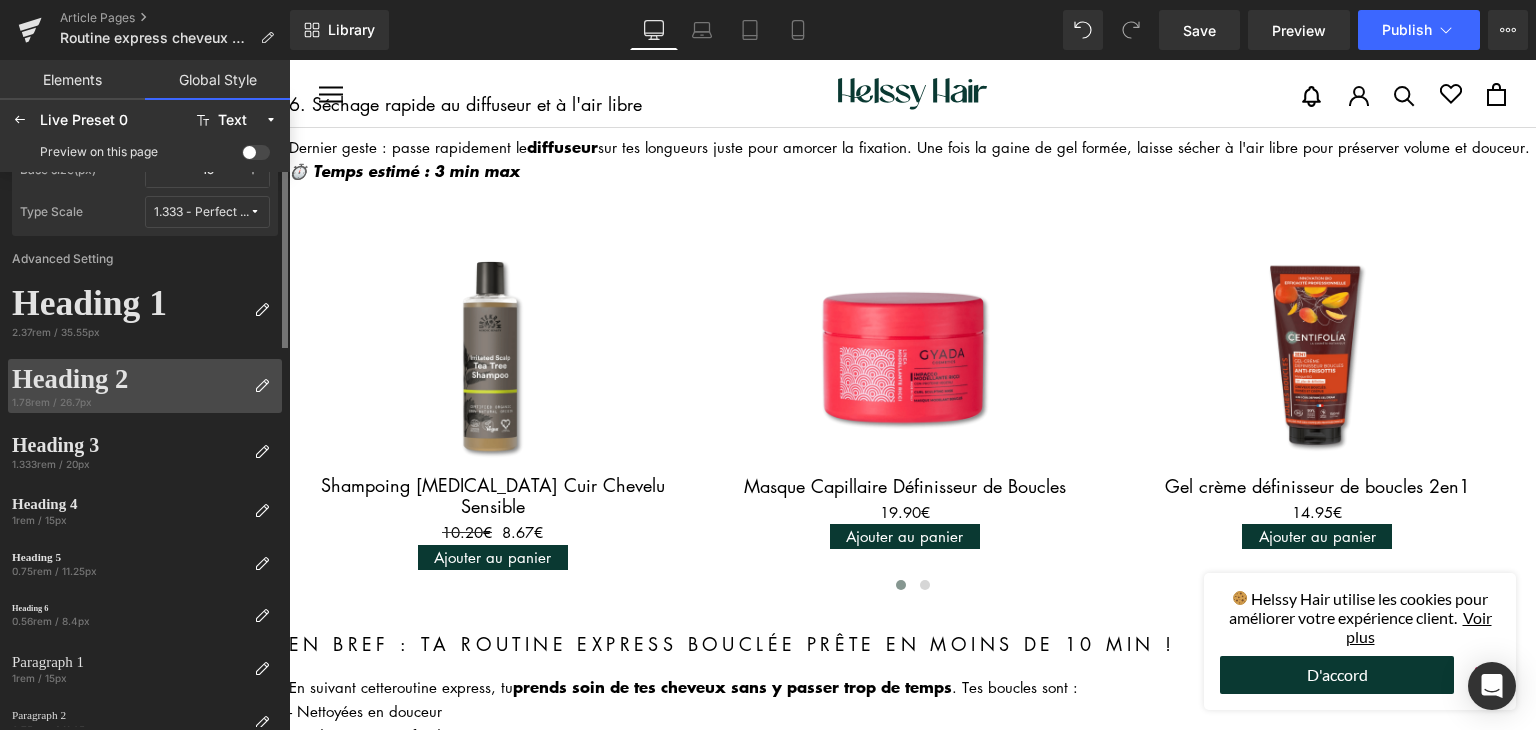scroll, scrollTop: 0, scrollLeft: 0, axis: both 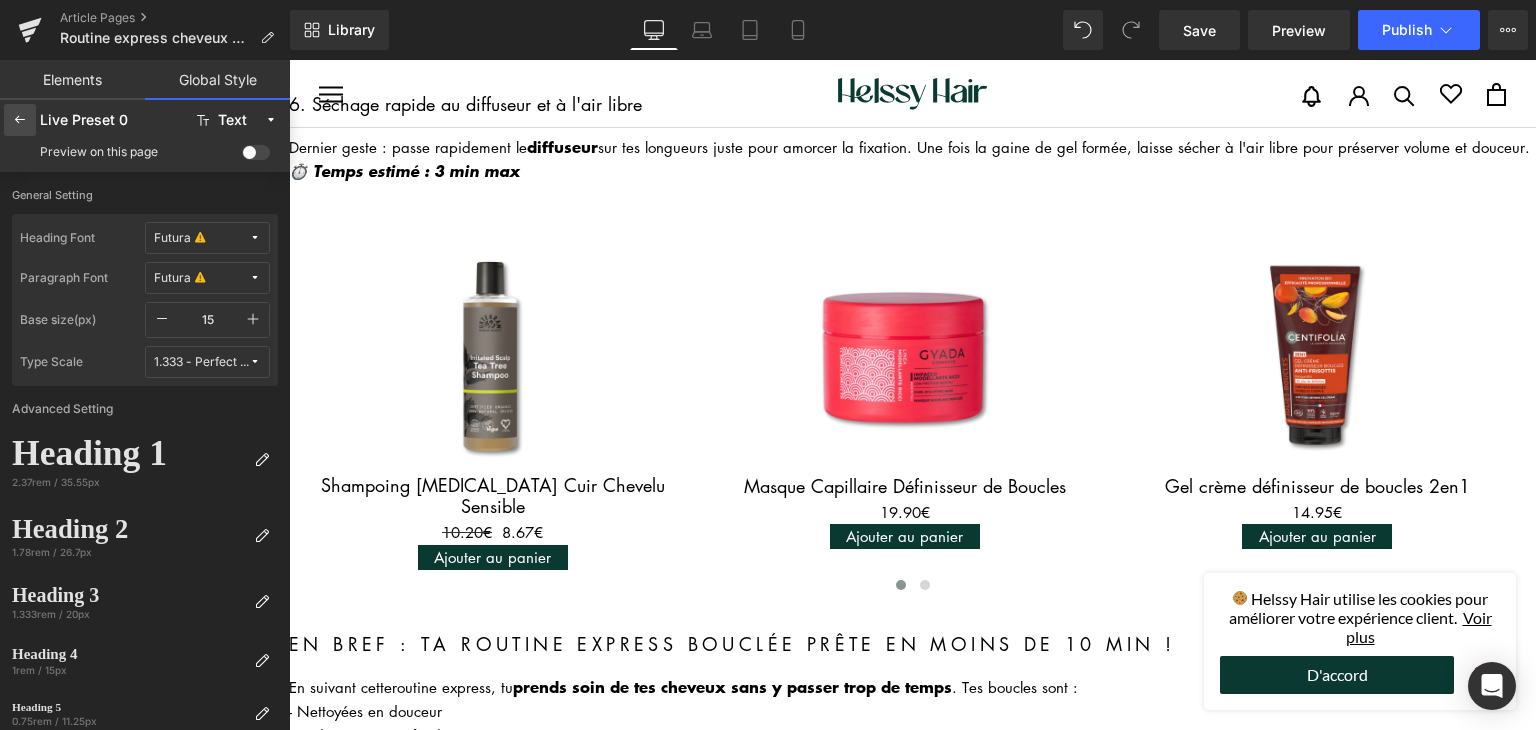 click at bounding box center [20, 120] 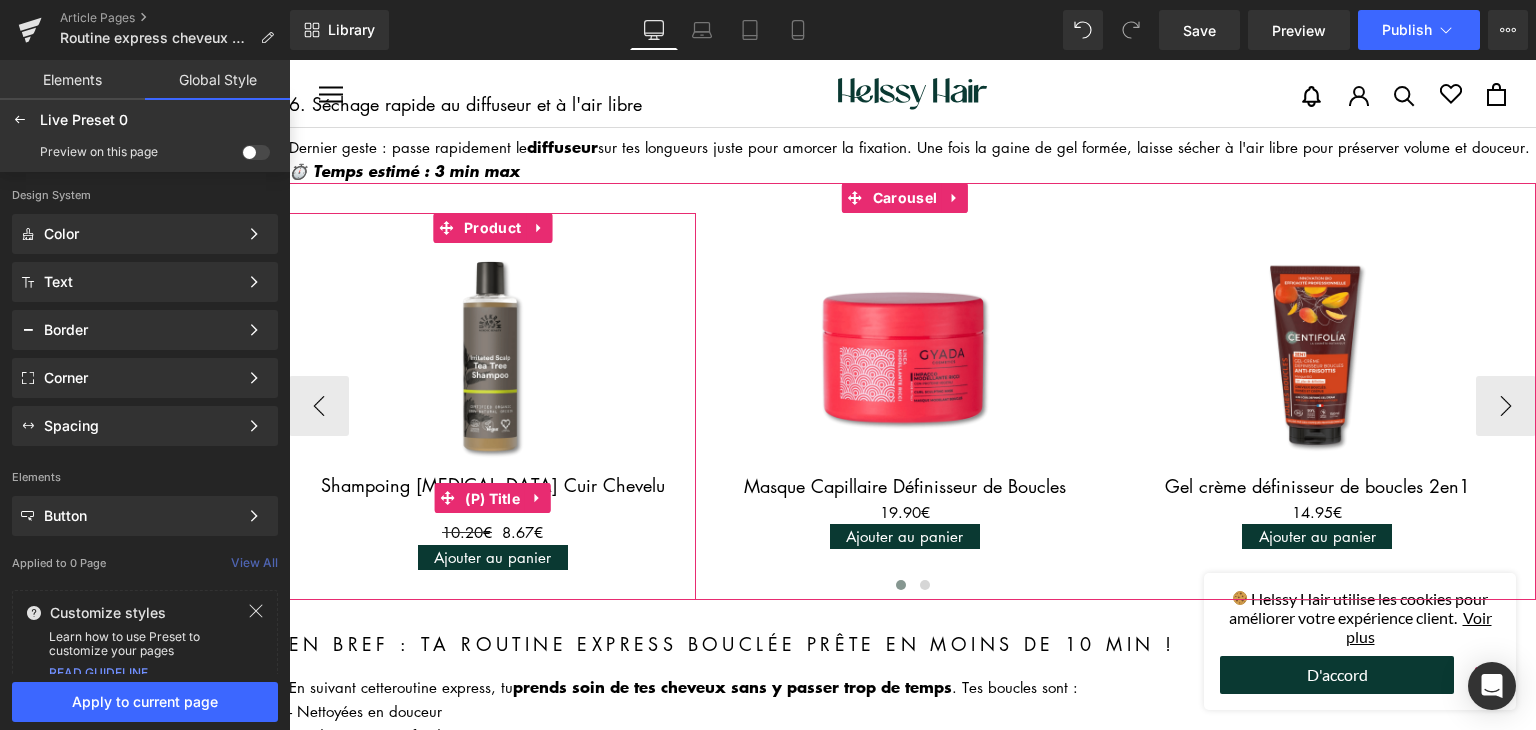 click on "(P) Title" at bounding box center (492, 499) 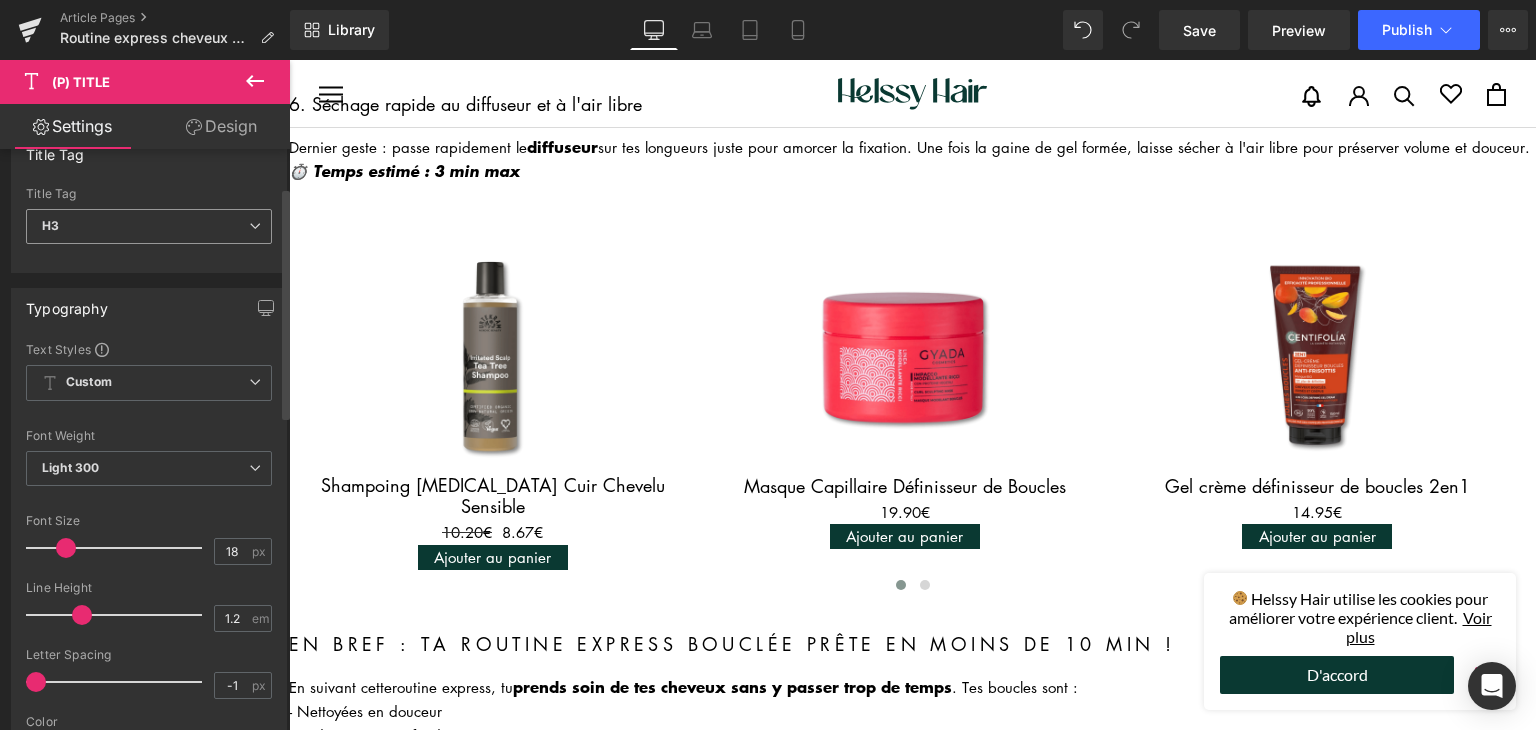 click on "H3
H1 H2 H3 H4 H5 H6 Paragraph" at bounding box center (149, 231) 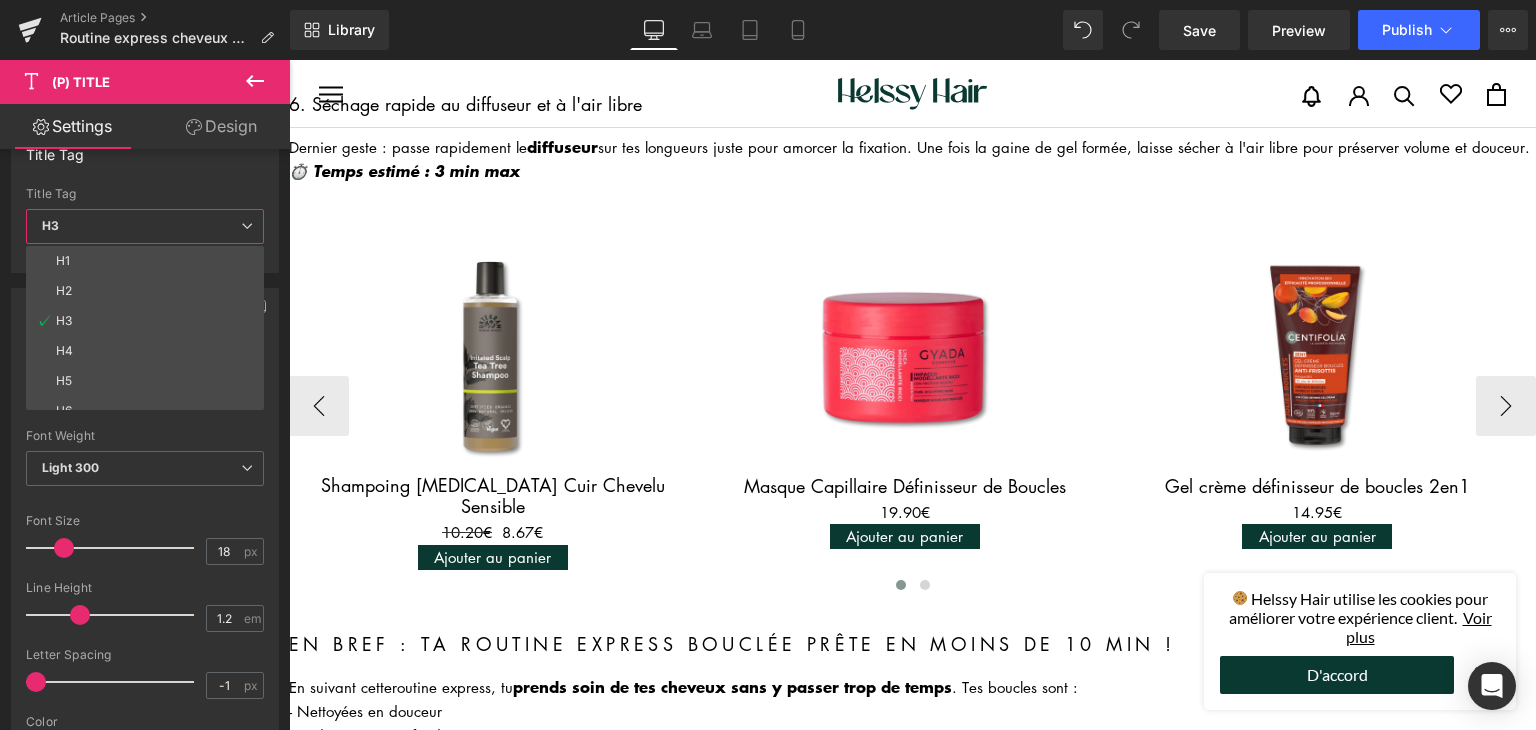 click on "x
by Timesact" at bounding box center [912, 348] 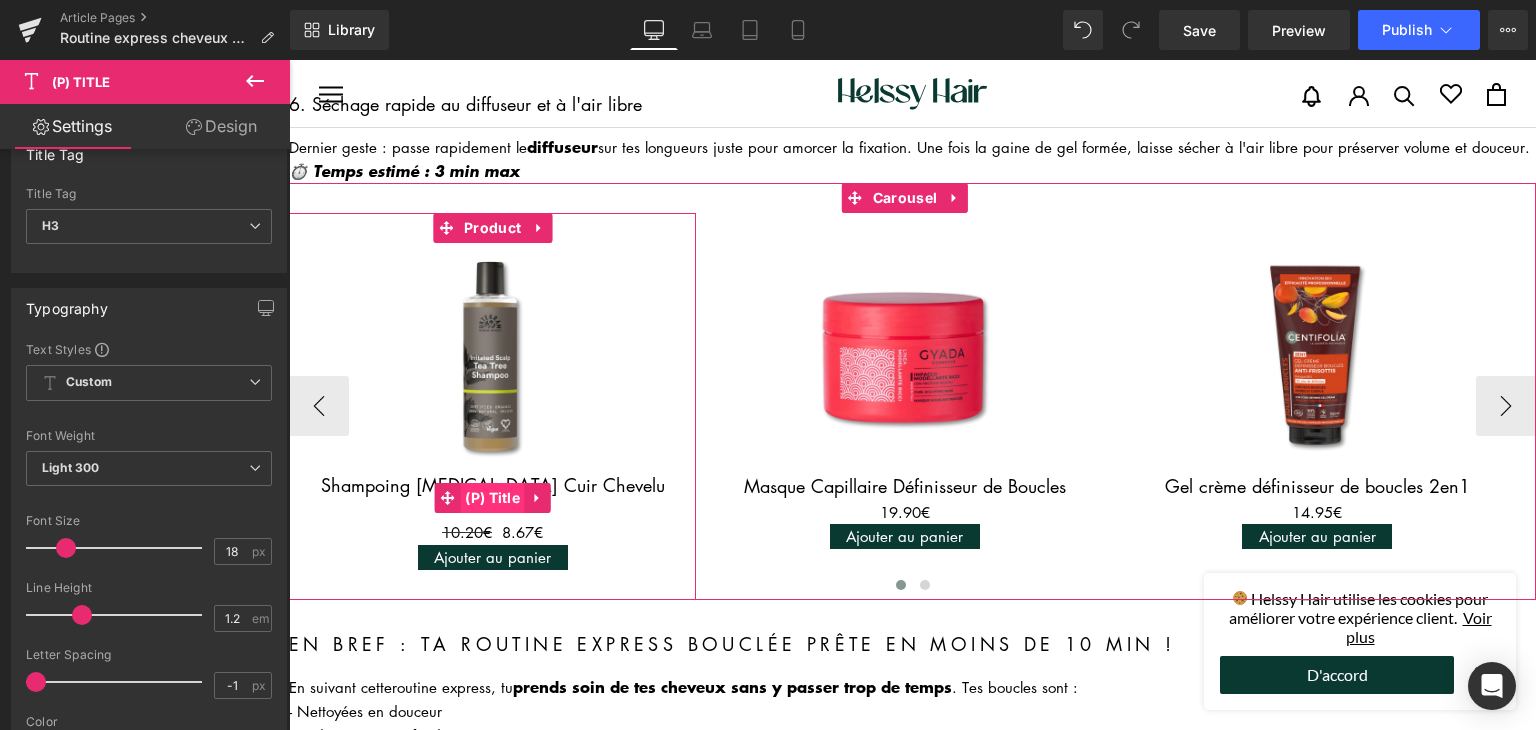 click on "(P) Title" at bounding box center (492, 498) 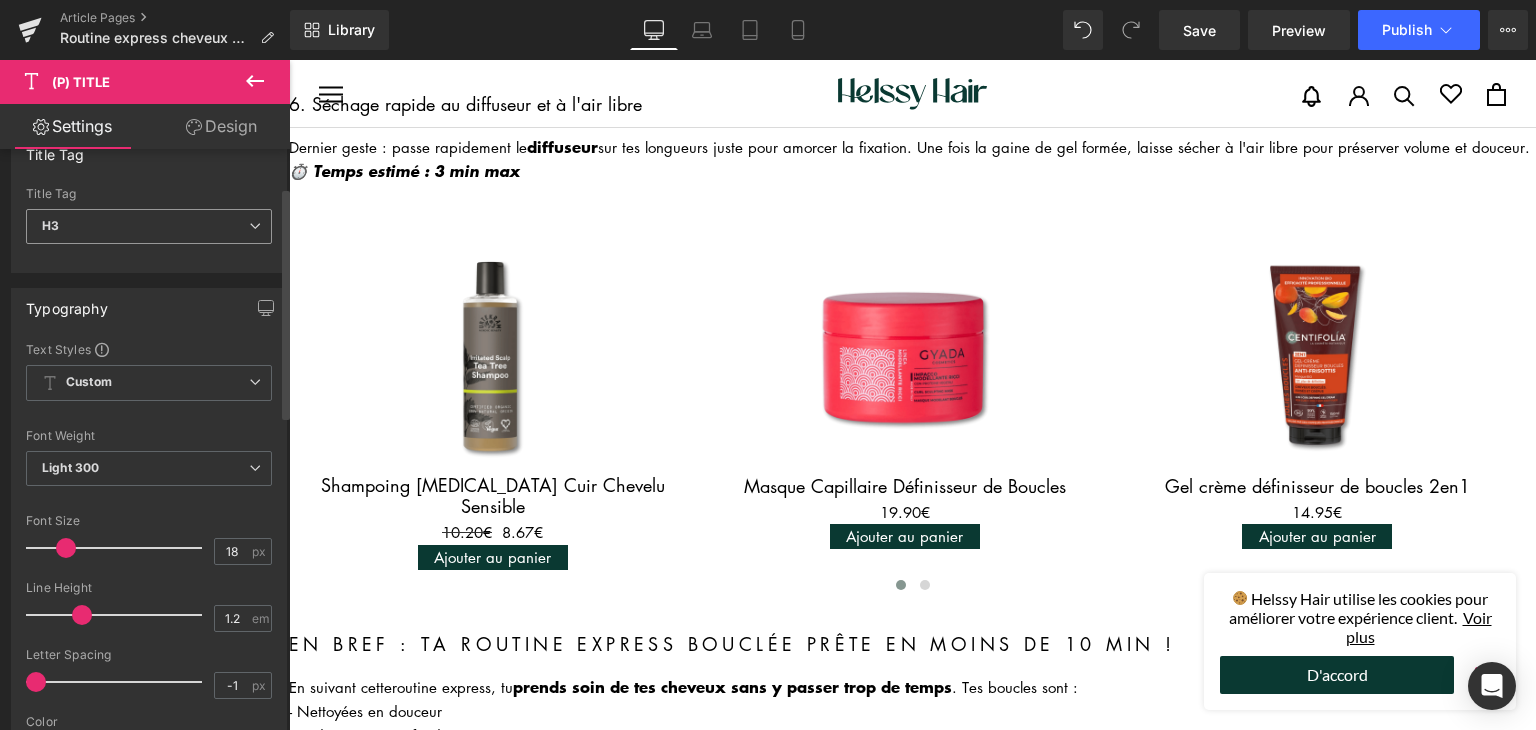 click on "H3" at bounding box center [149, 226] 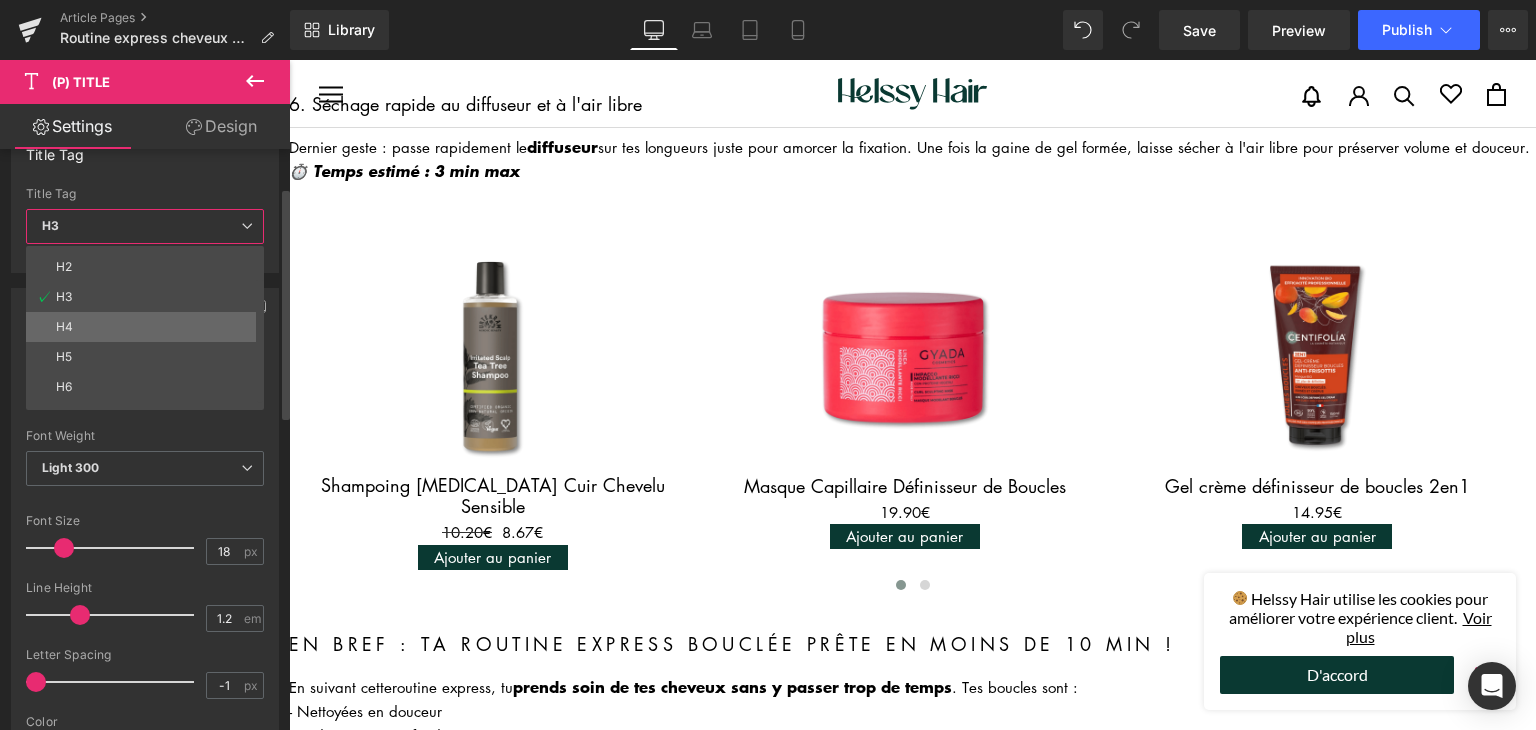 scroll, scrollTop: 45, scrollLeft: 0, axis: vertical 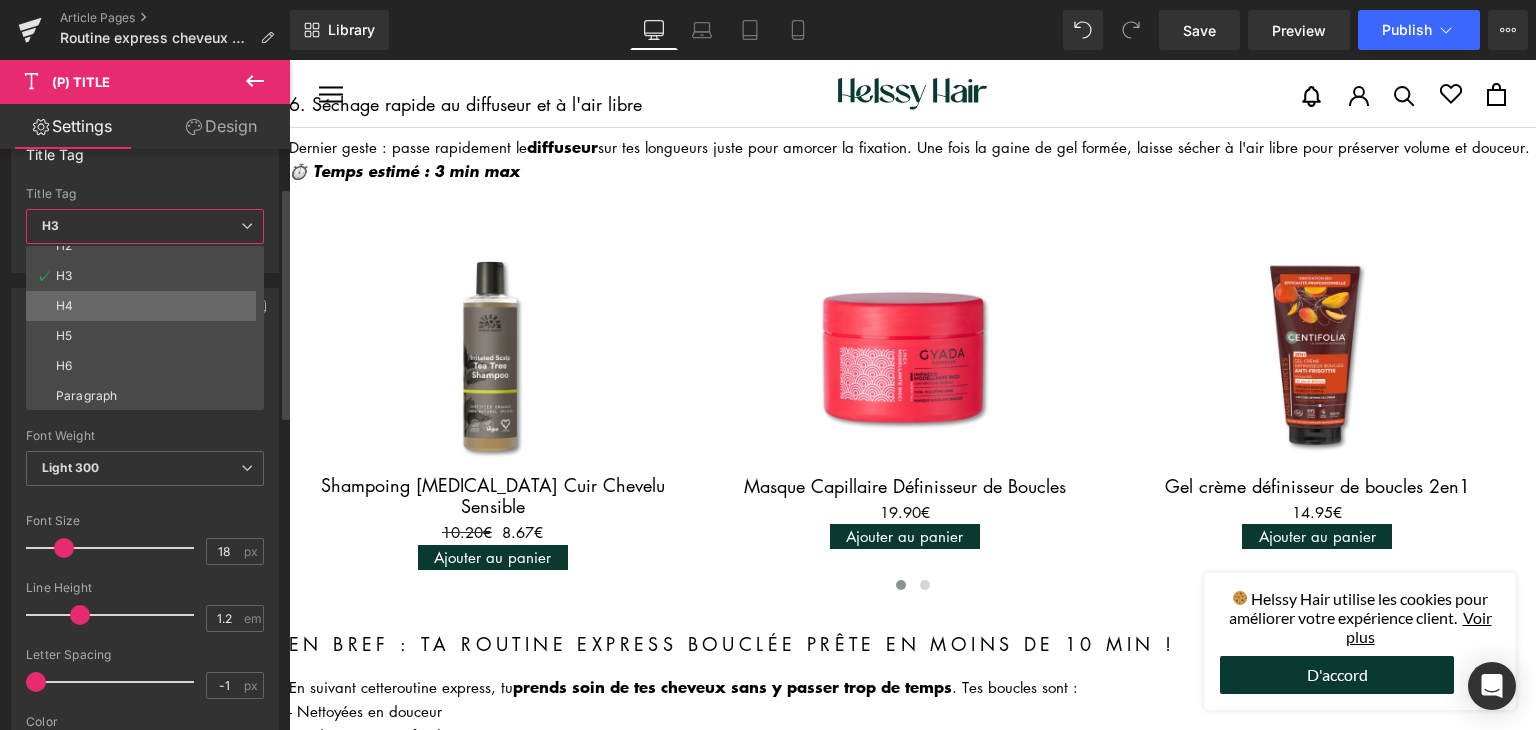 click on "H4" at bounding box center [149, 306] 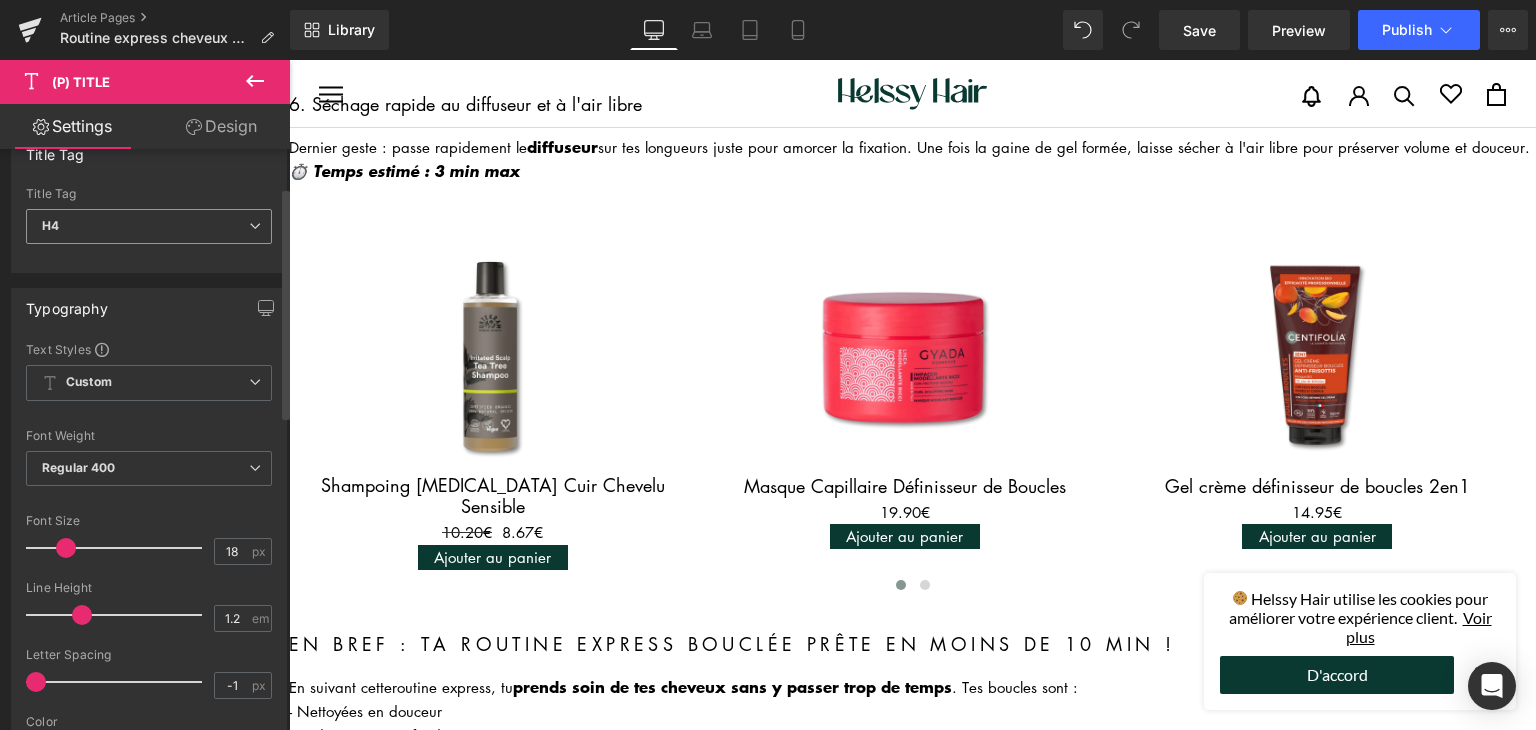 click on "H4" at bounding box center [149, 226] 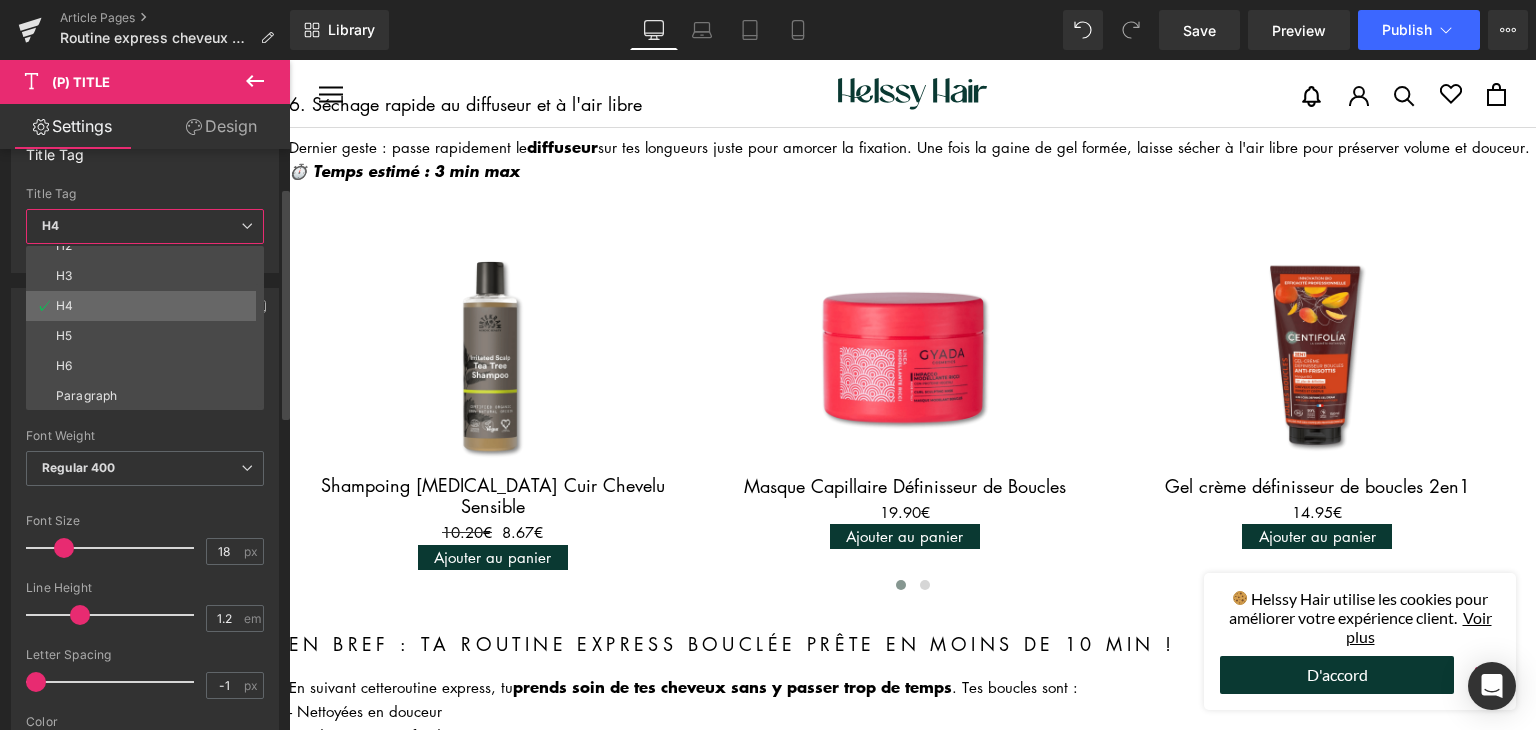 click on "H4" at bounding box center [149, 306] 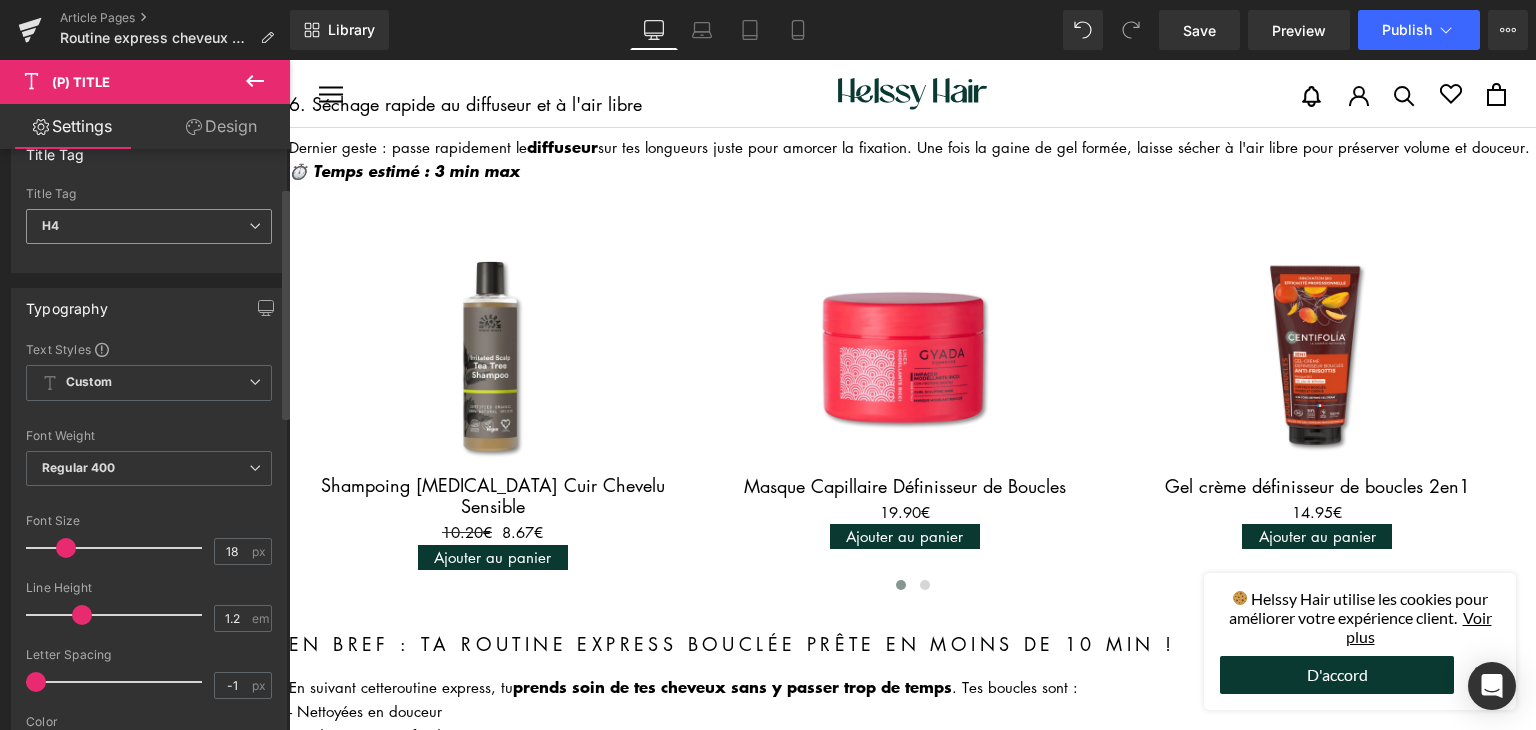 click on "H4" at bounding box center (149, 226) 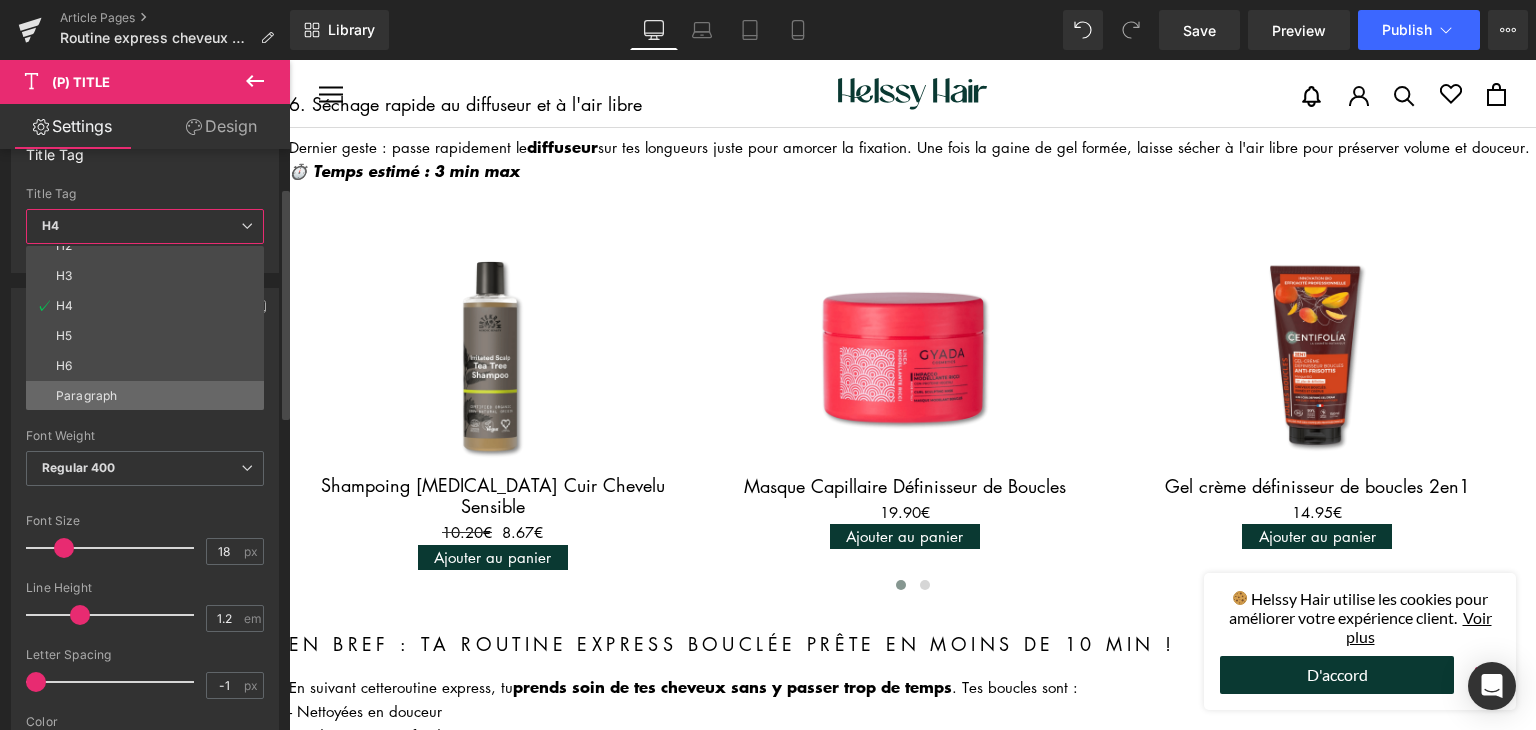 click on "Paragraph" at bounding box center [86, 396] 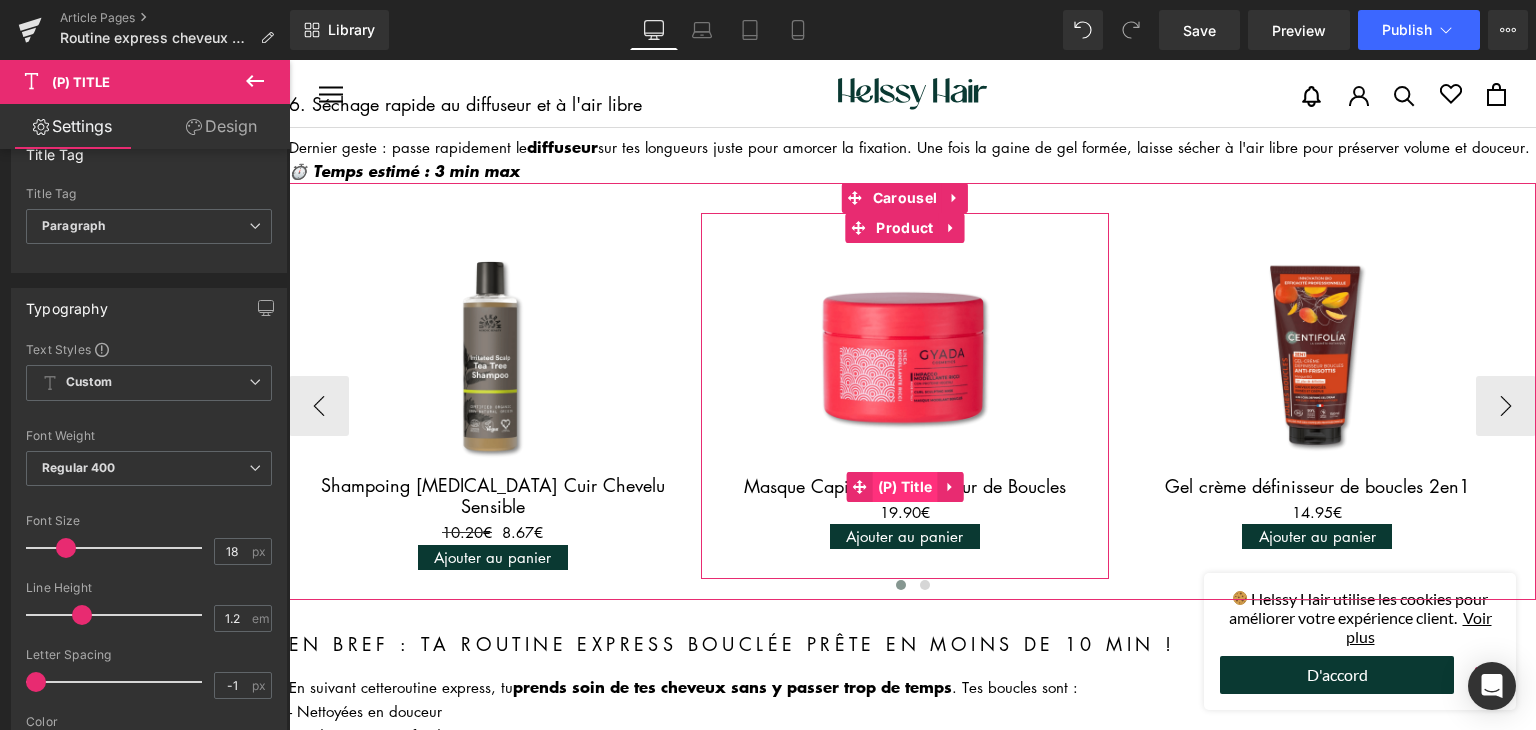 click on "(P) Title" at bounding box center [905, 487] 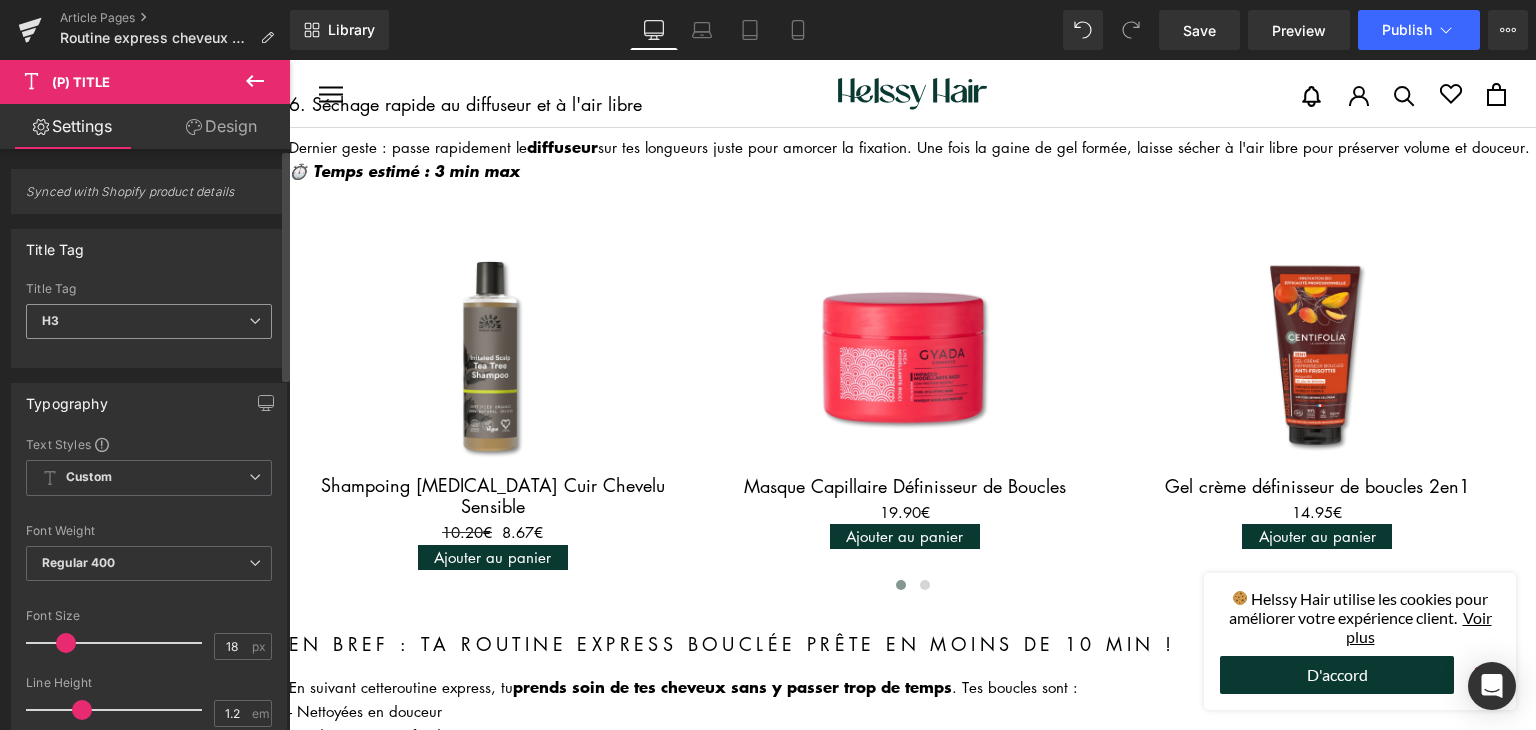 click on "H3" at bounding box center (149, 321) 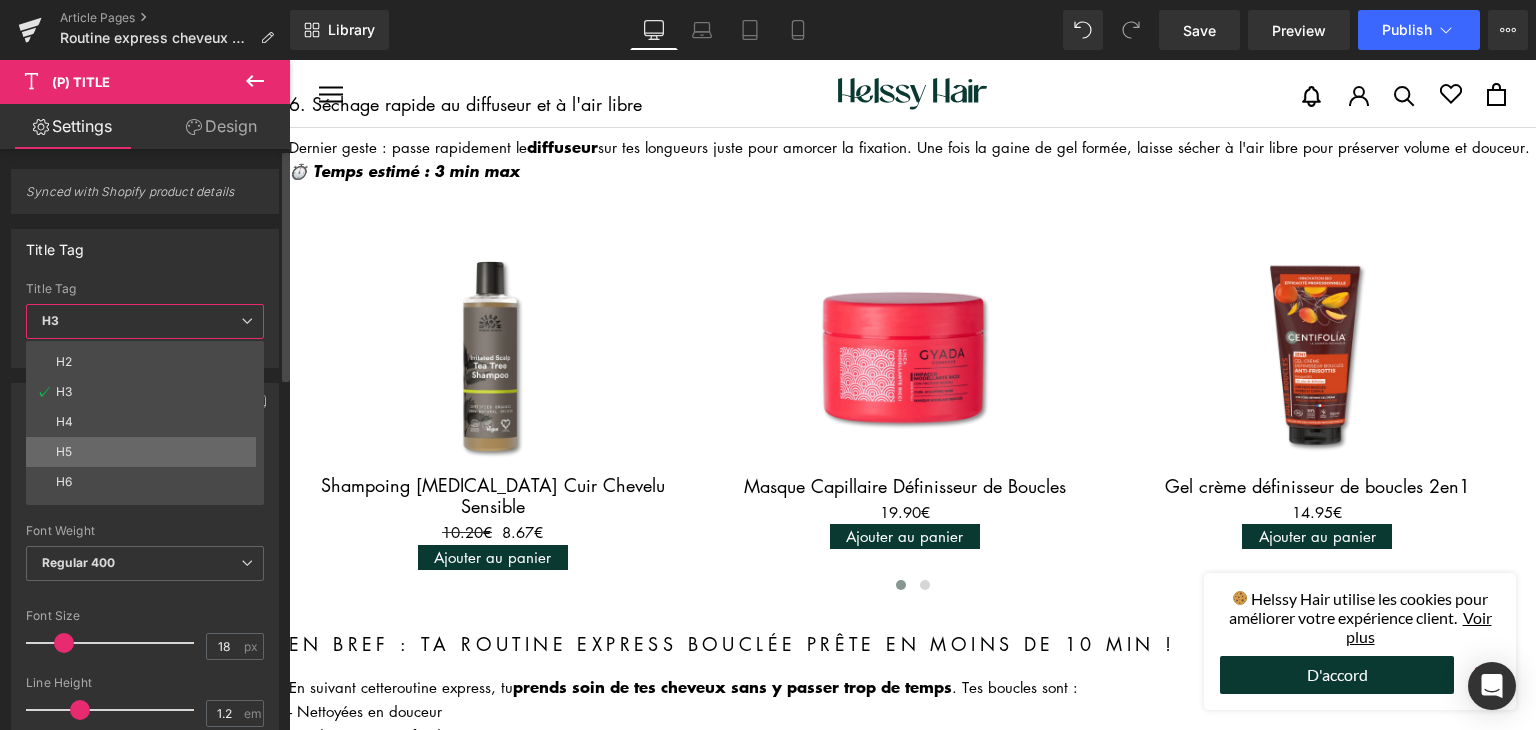 scroll, scrollTop: 45, scrollLeft: 0, axis: vertical 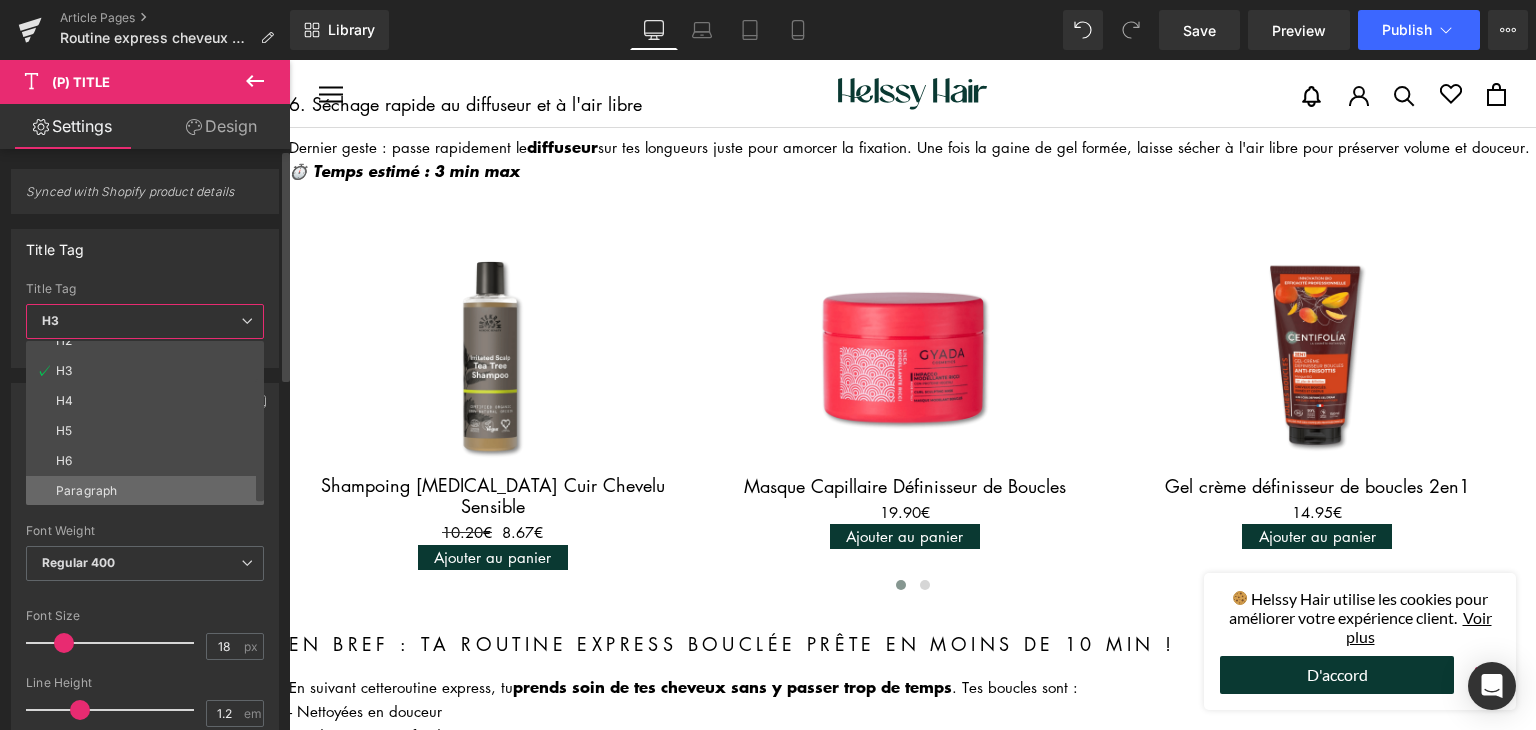 click on "Paragraph" at bounding box center [149, 491] 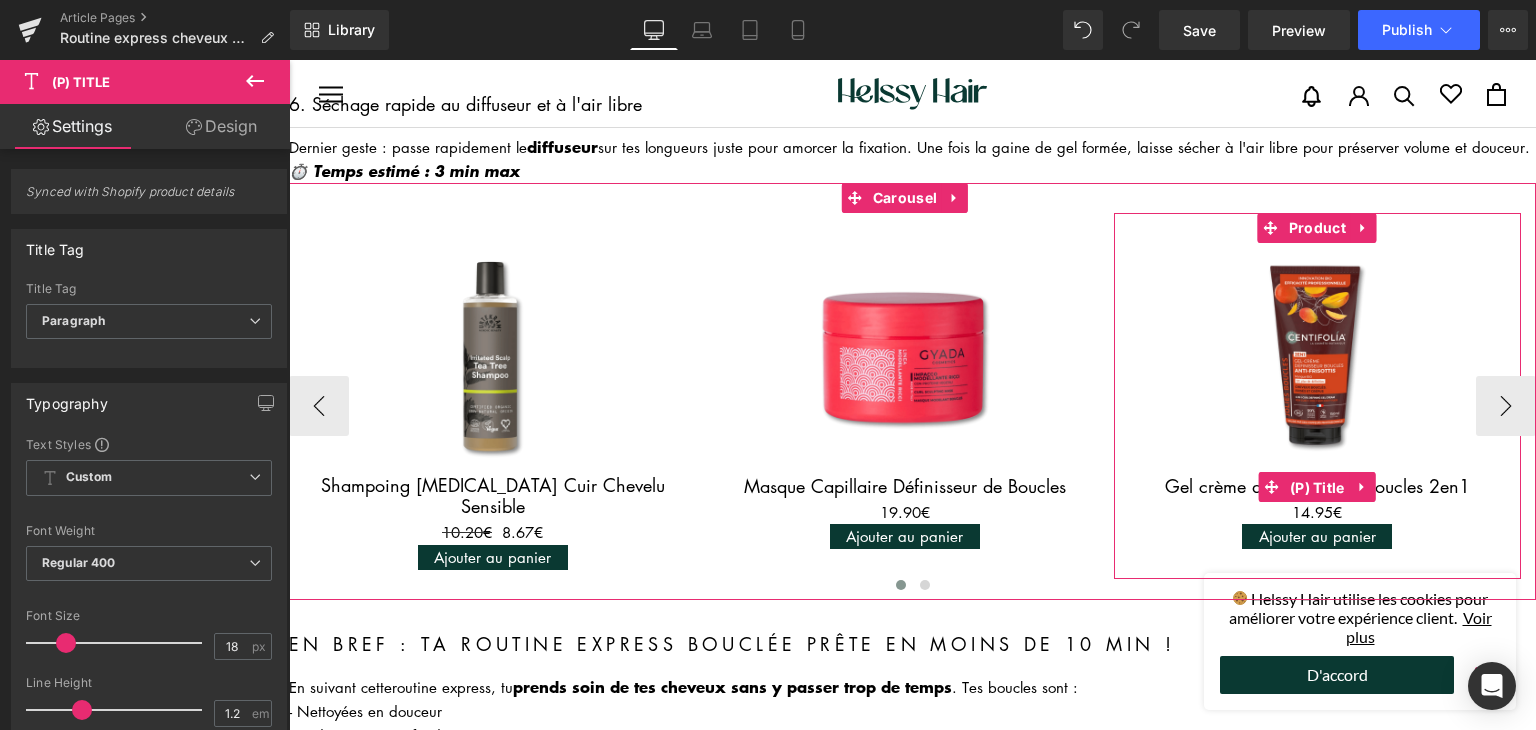click on "(P) Title" at bounding box center (1317, 488) 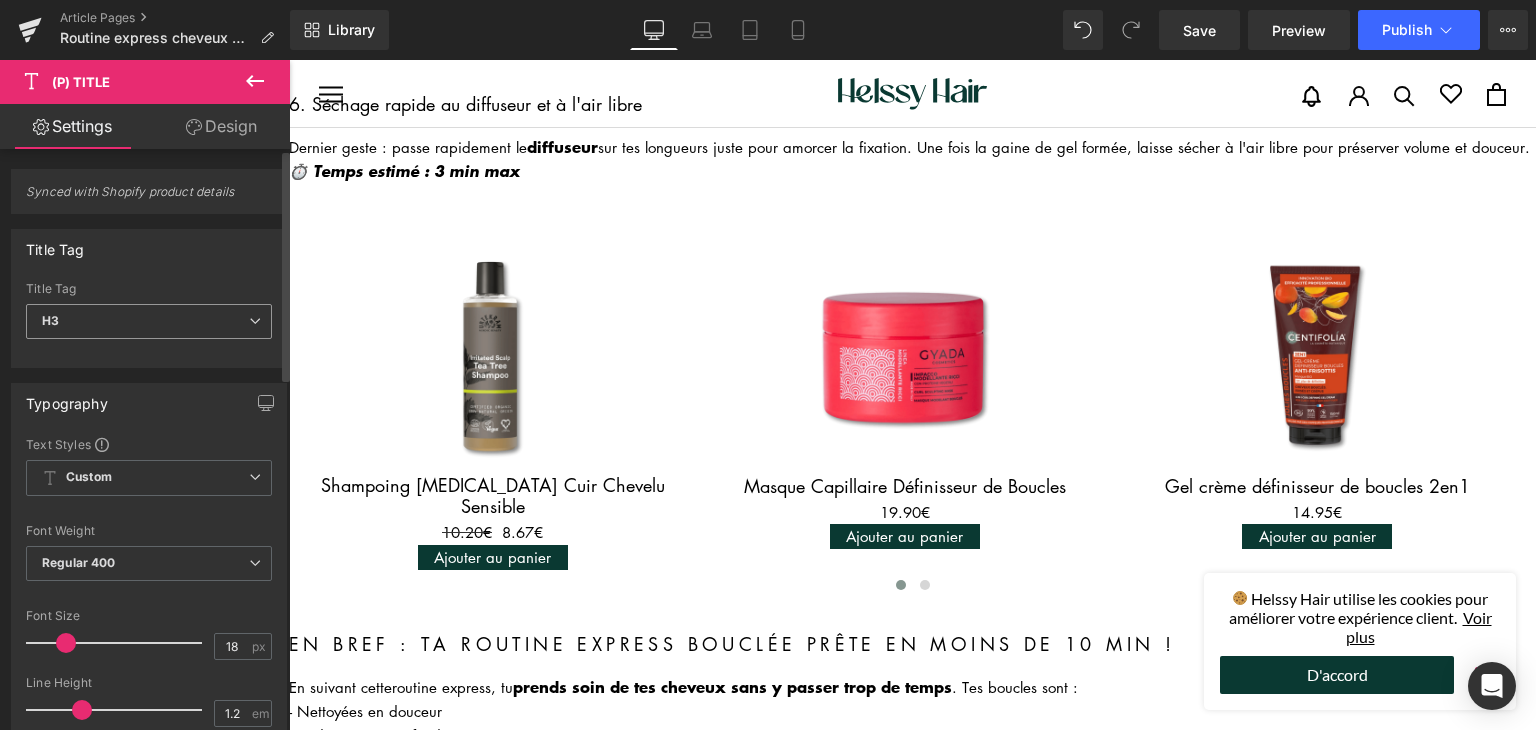click on "Title Tag
H3
H1 H2 H3 H4 H5 H6 Paragraph" at bounding box center (149, 322) 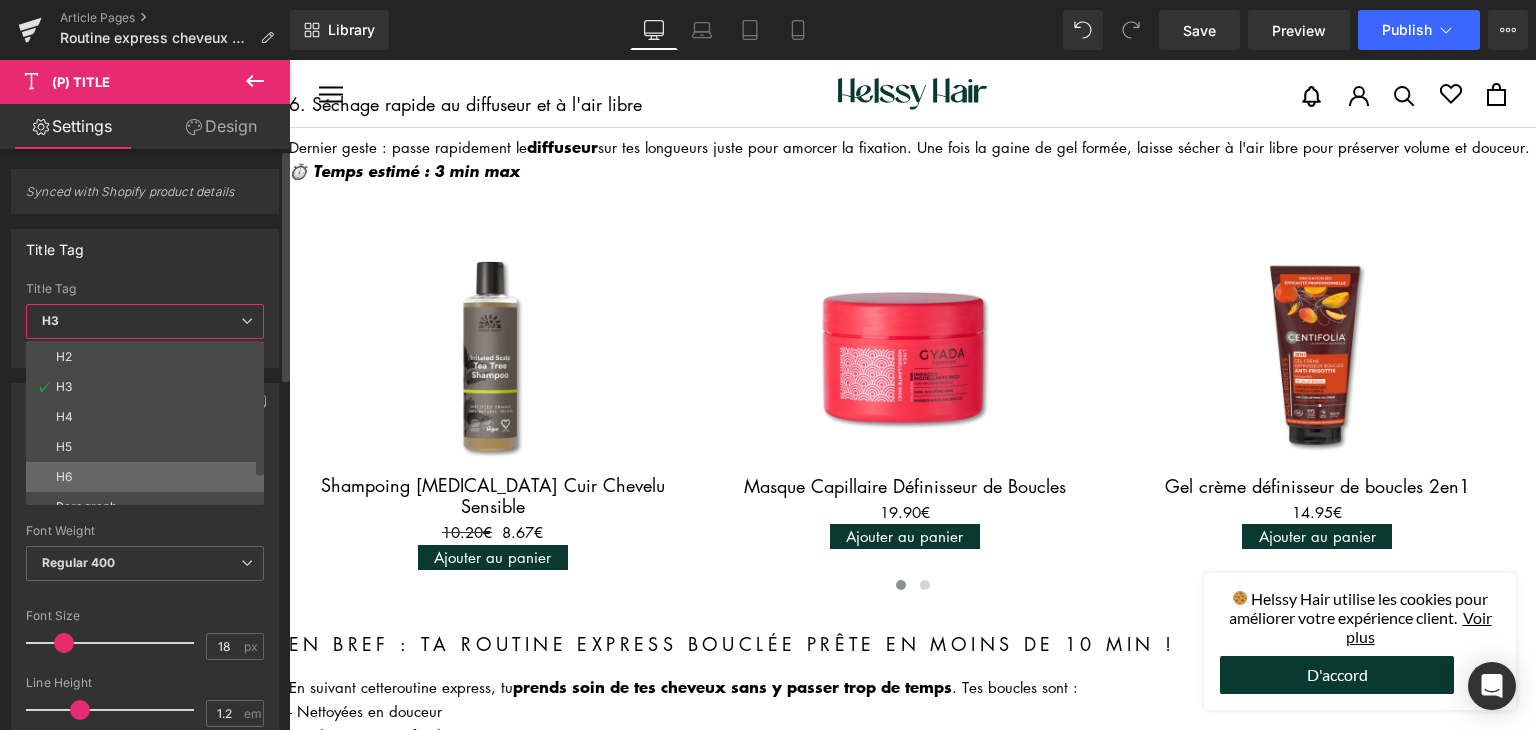 scroll, scrollTop: 45, scrollLeft: 0, axis: vertical 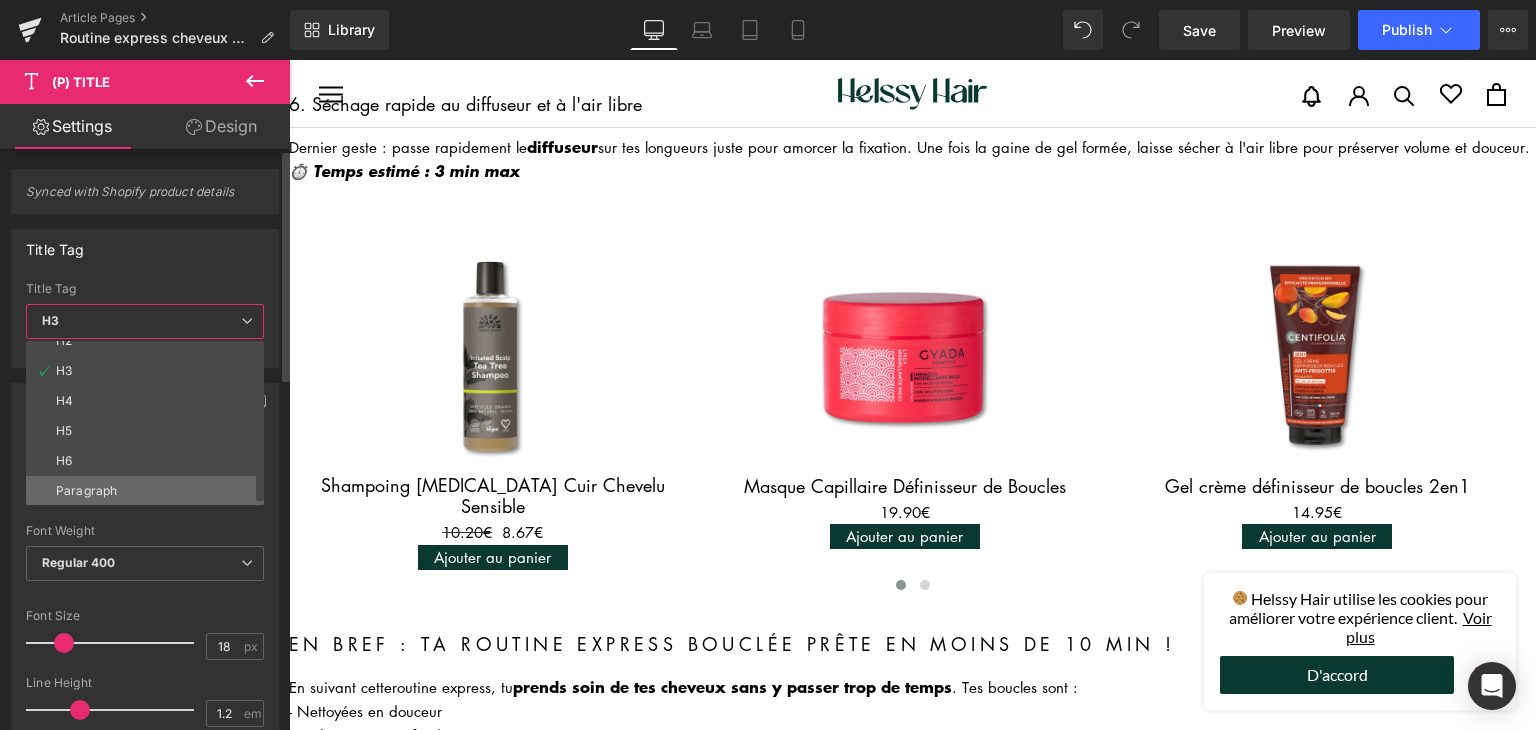 click on "Paragraph" at bounding box center [149, 491] 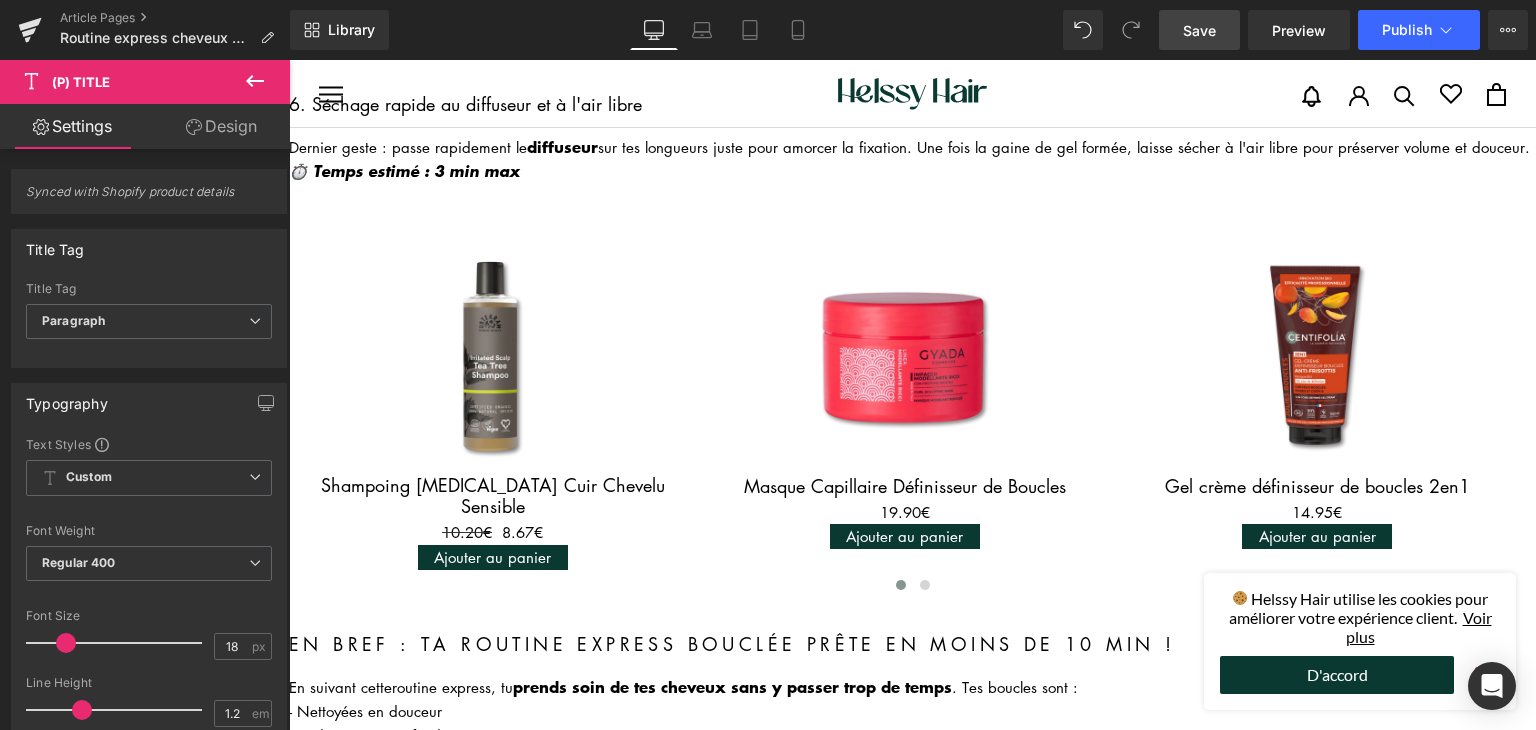 click on "Save" at bounding box center [1199, 30] 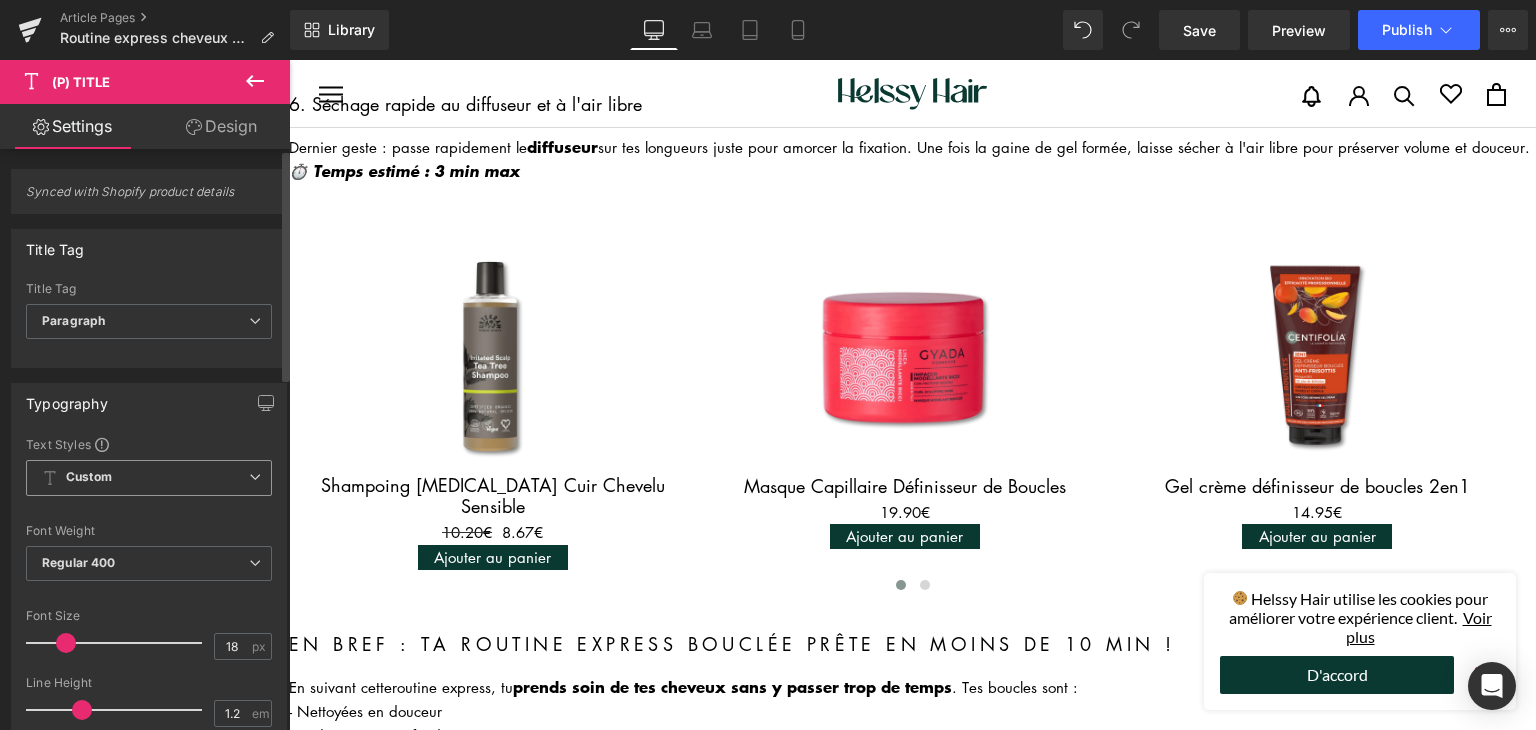 click on "Custom
Setup Global Style" at bounding box center (149, 478) 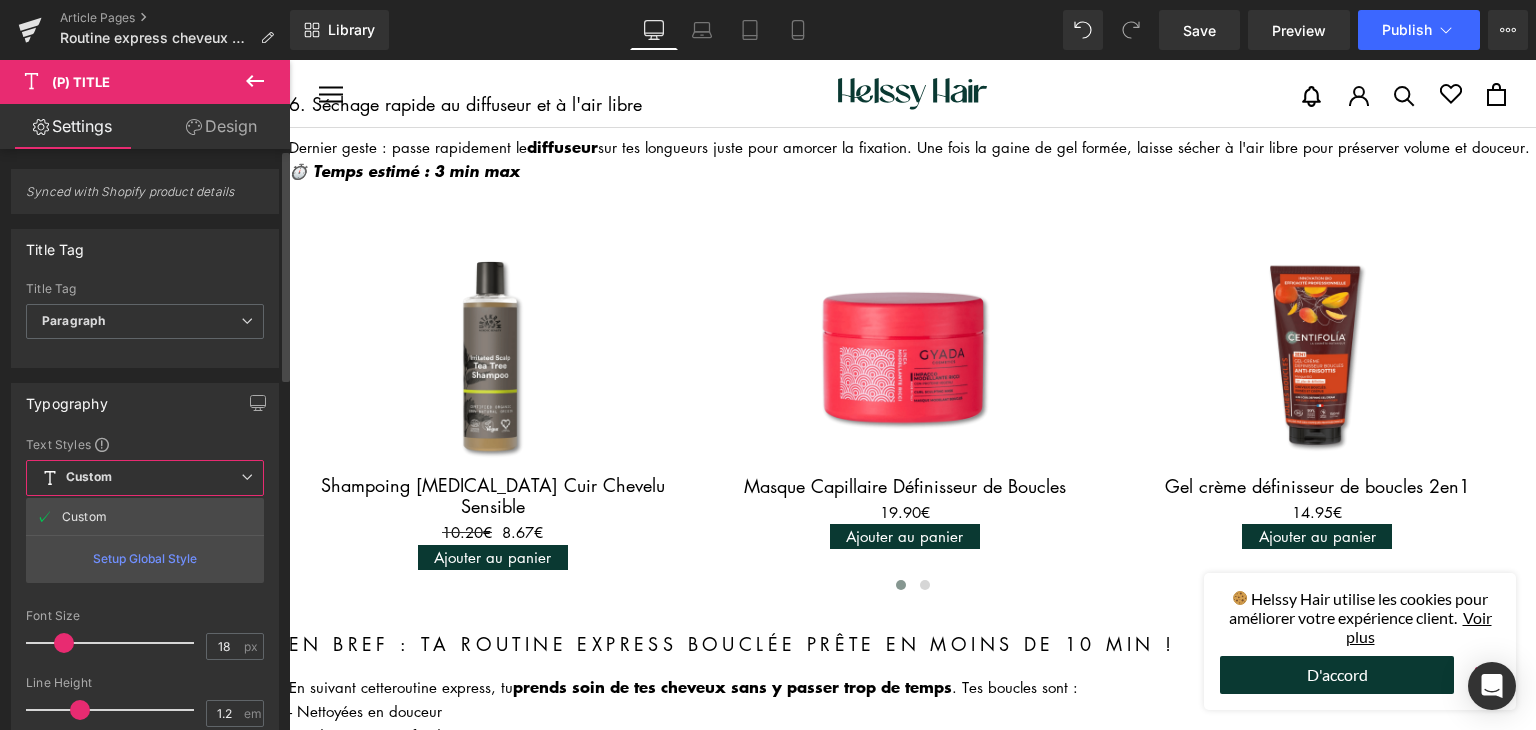 click on "Custom
Setup Global Style" at bounding box center [145, 478] 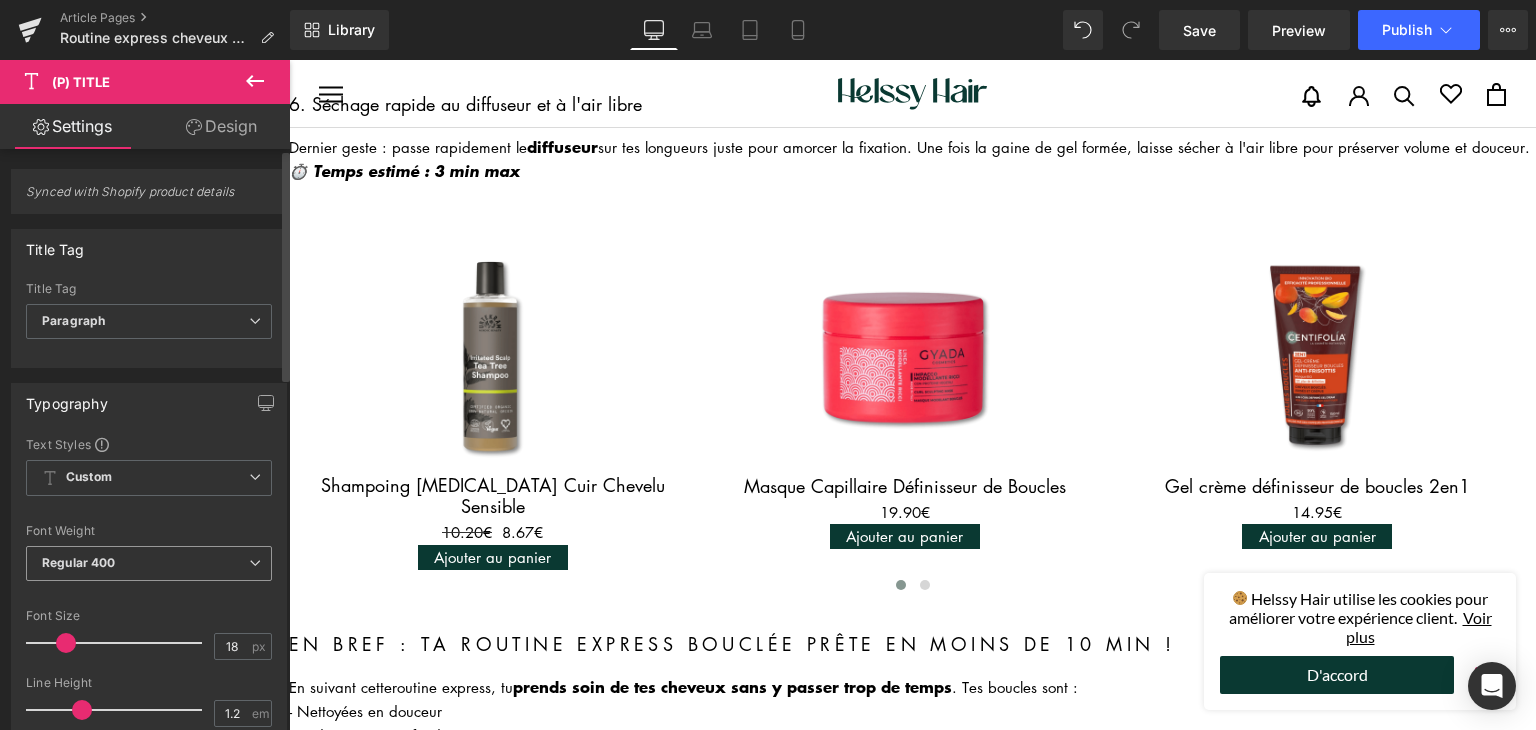 click on "Regular 400" at bounding box center [149, 563] 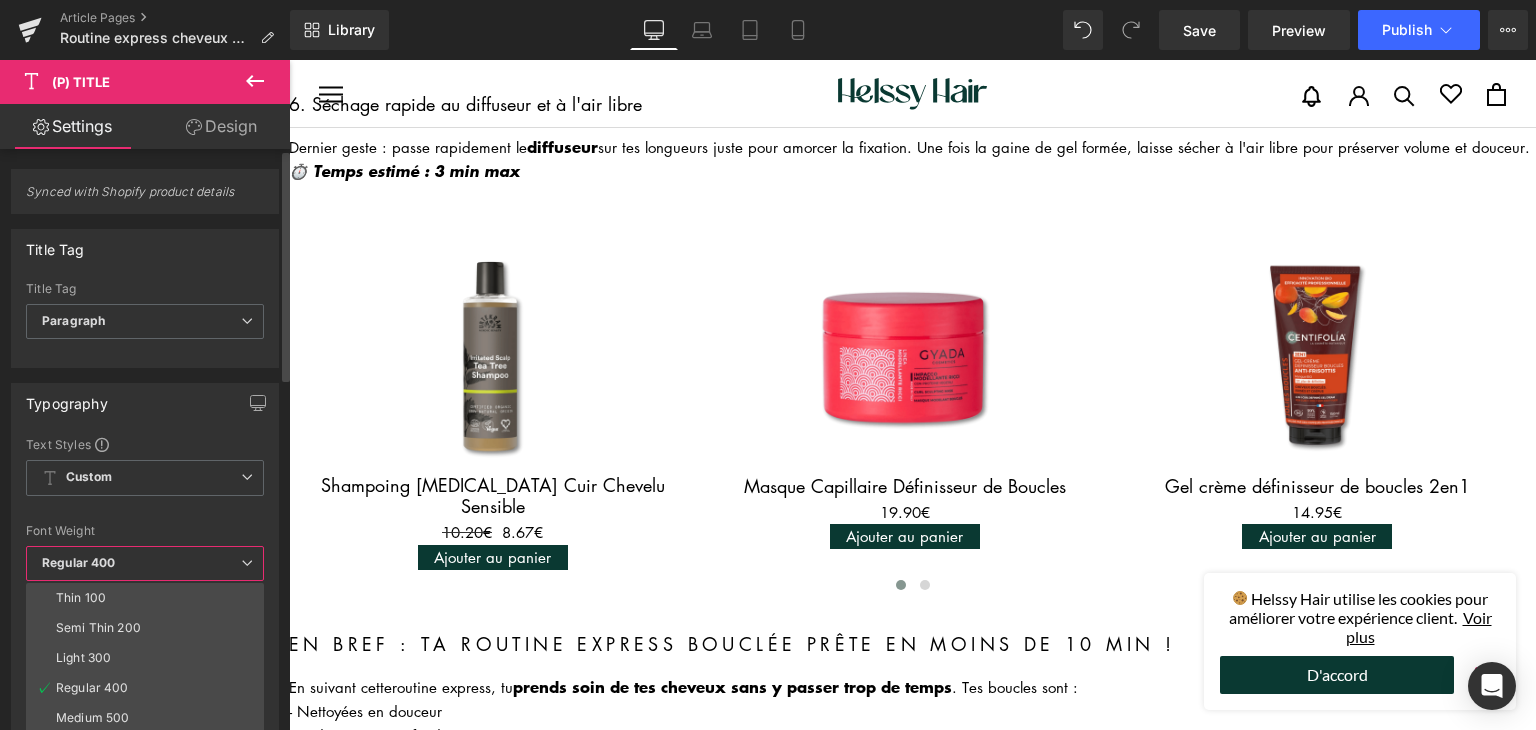 click on "Regular 400" at bounding box center (145, 563) 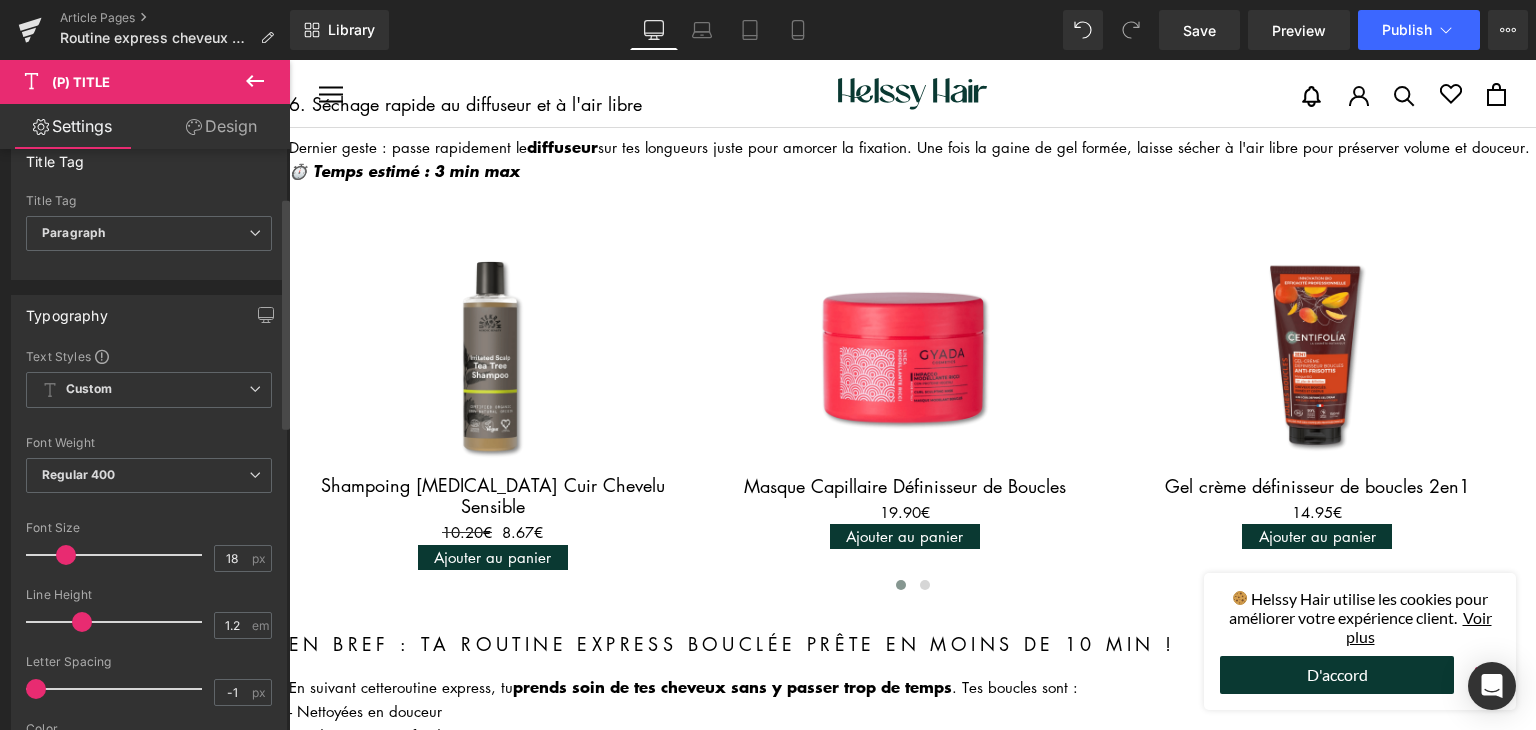 scroll, scrollTop: 200, scrollLeft: 0, axis: vertical 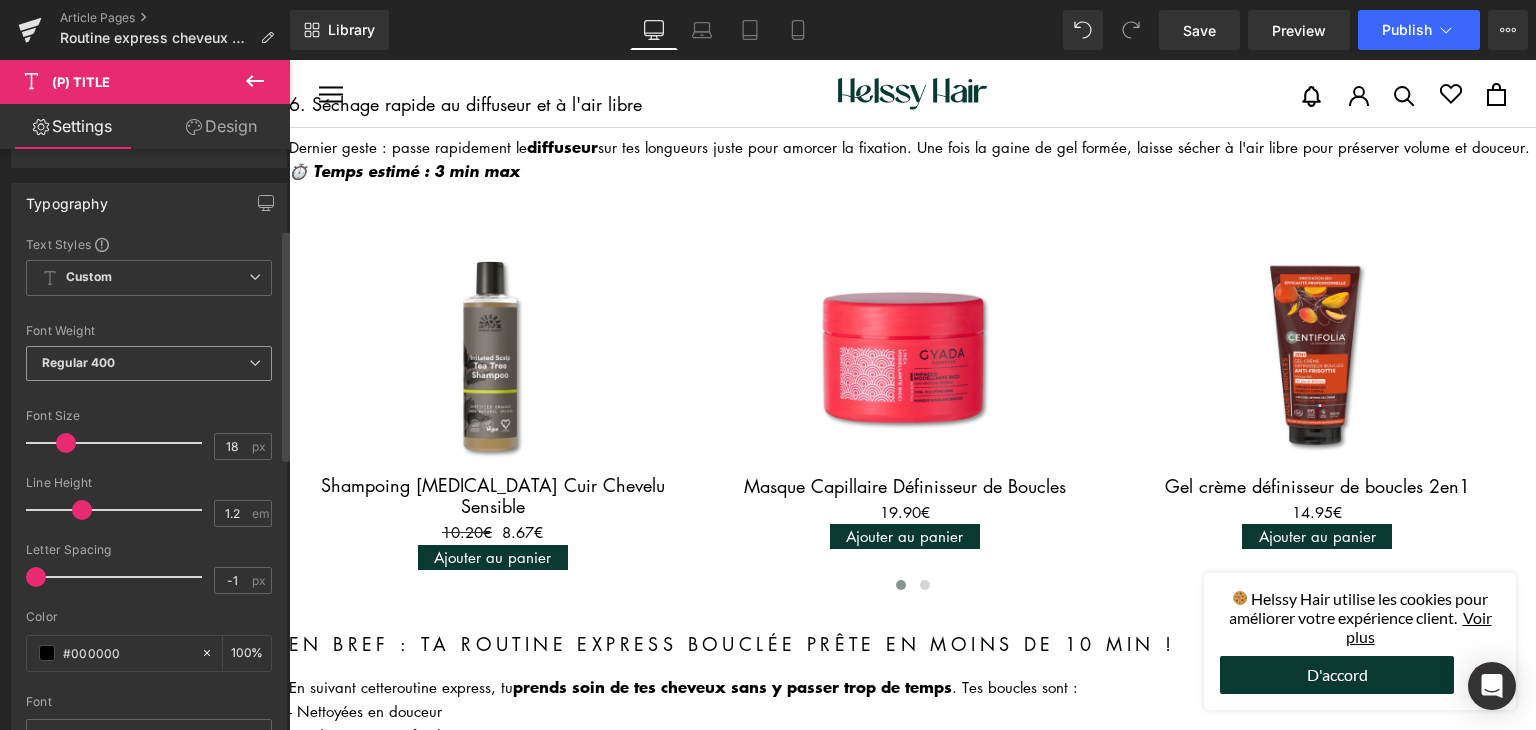 click on "Regular 400" at bounding box center [149, 363] 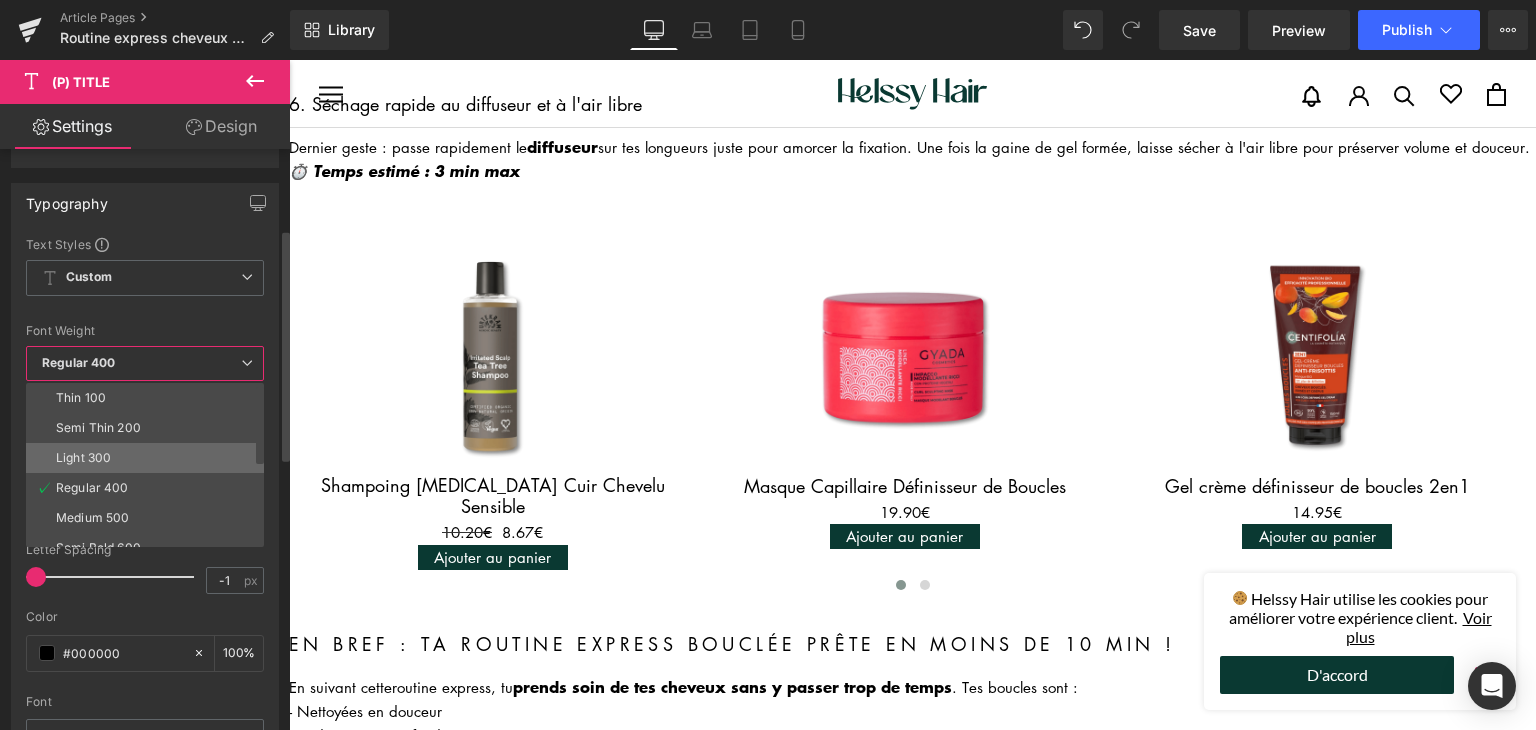 click on "Light 300" at bounding box center (149, 458) 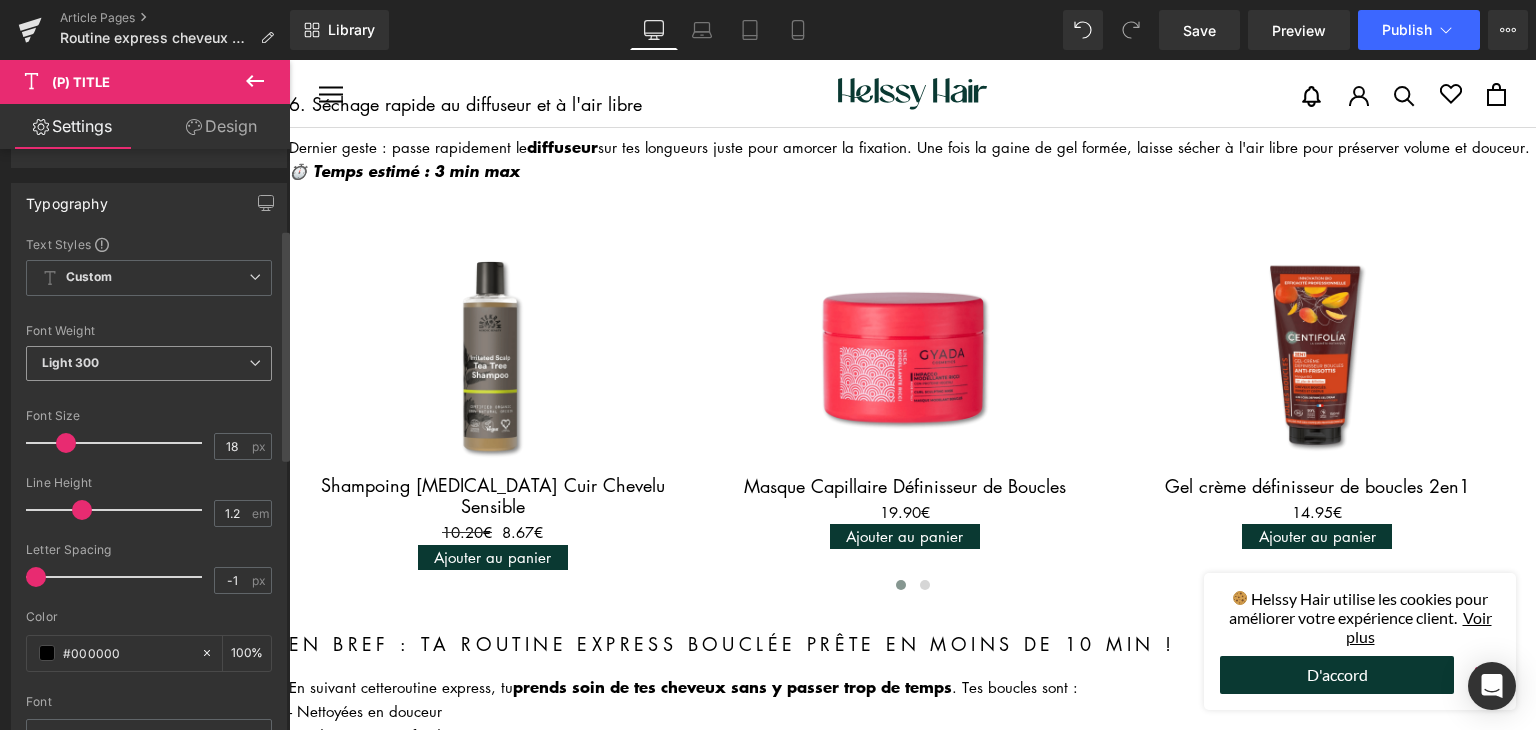 click on "Light 300" at bounding box center [149, 363] 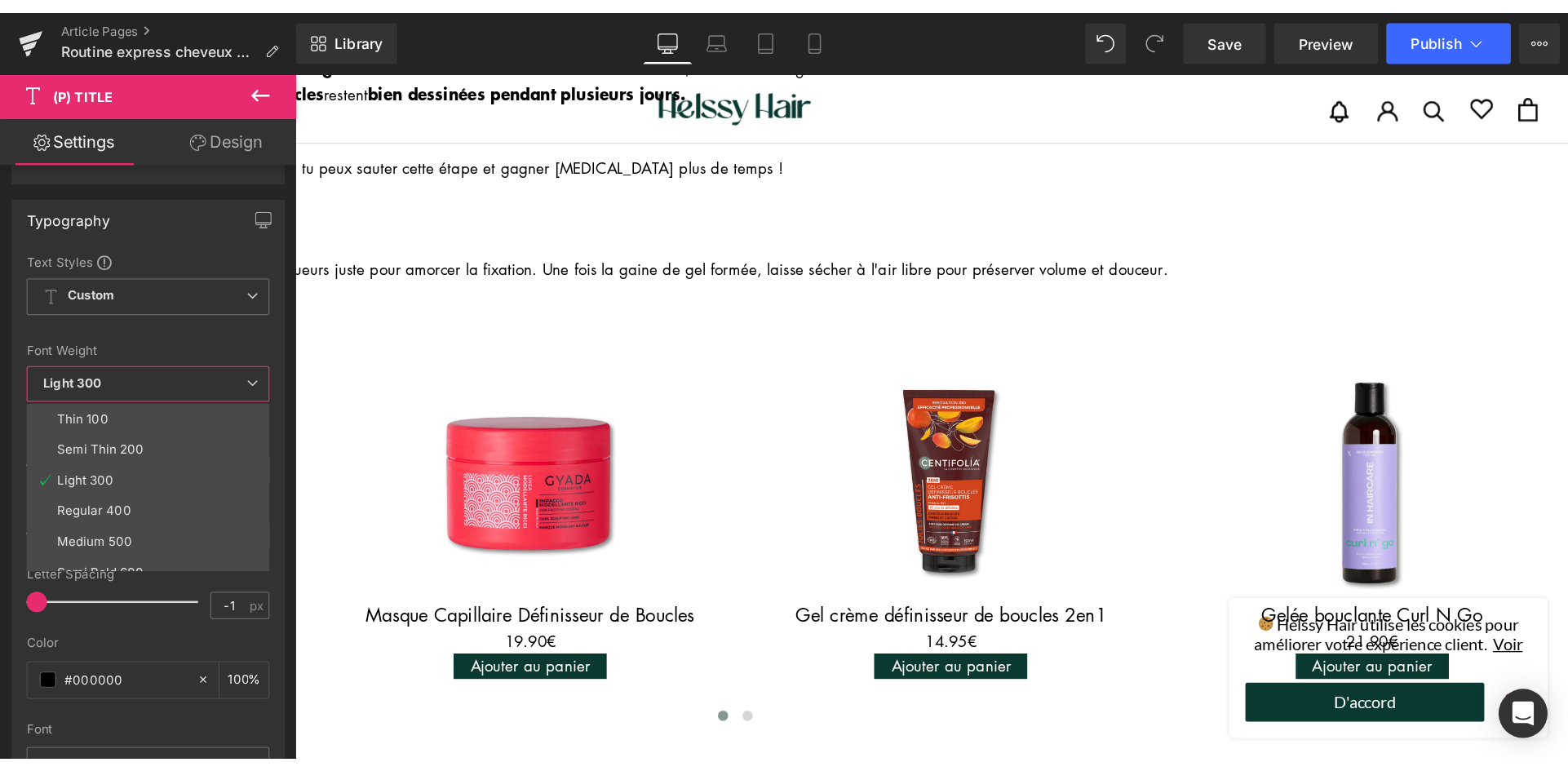 scroll, scrollTop: 836, scrollLeft: 0, axis: vertical 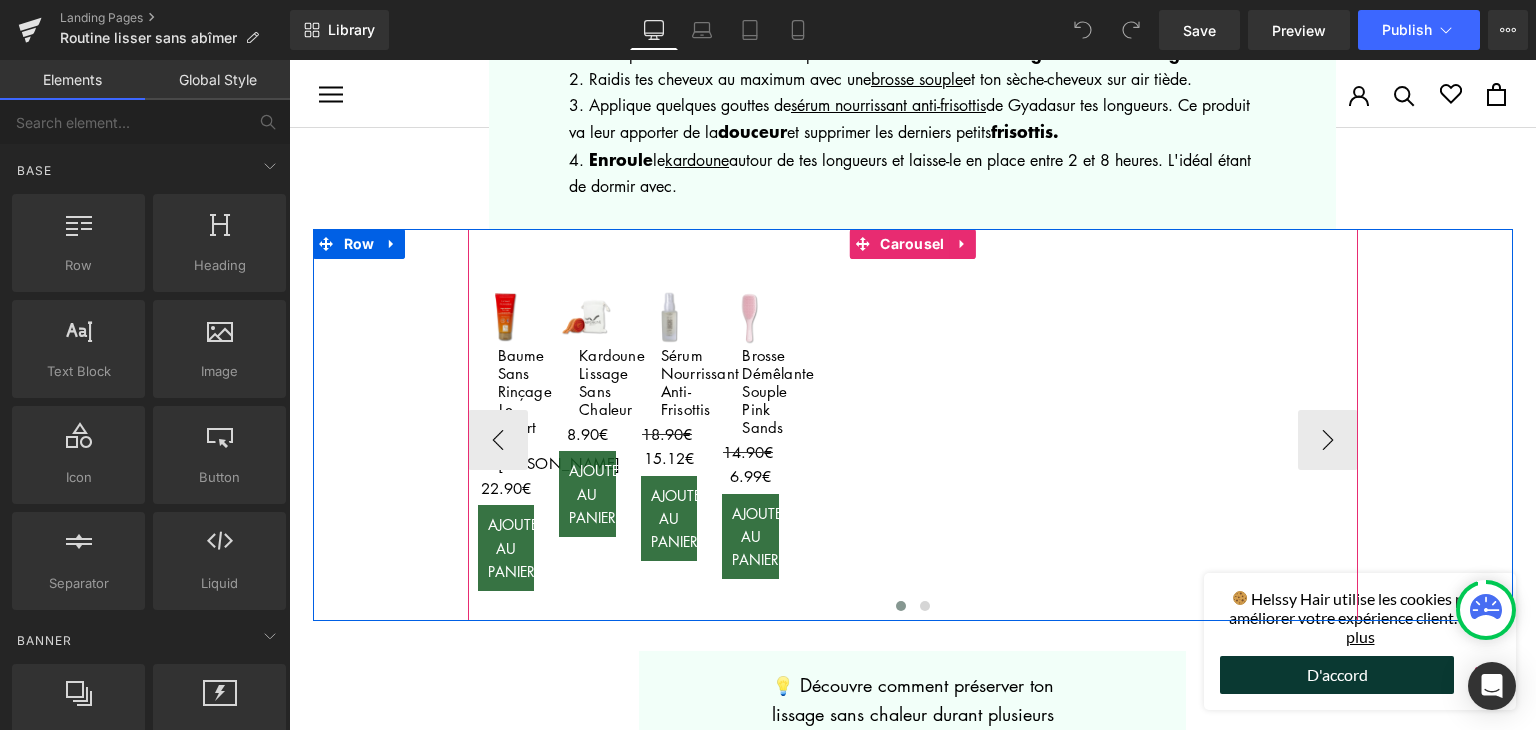 click on "Sale Off
(P) Image
Baume Sans Rinçage Le Smart de [PERSON_NAME]
(P) Title
0€
22.90€
(P) Price
AJOUTER AU PANIER
(P) Cart Button
Product" at bounding box center [913, 439] 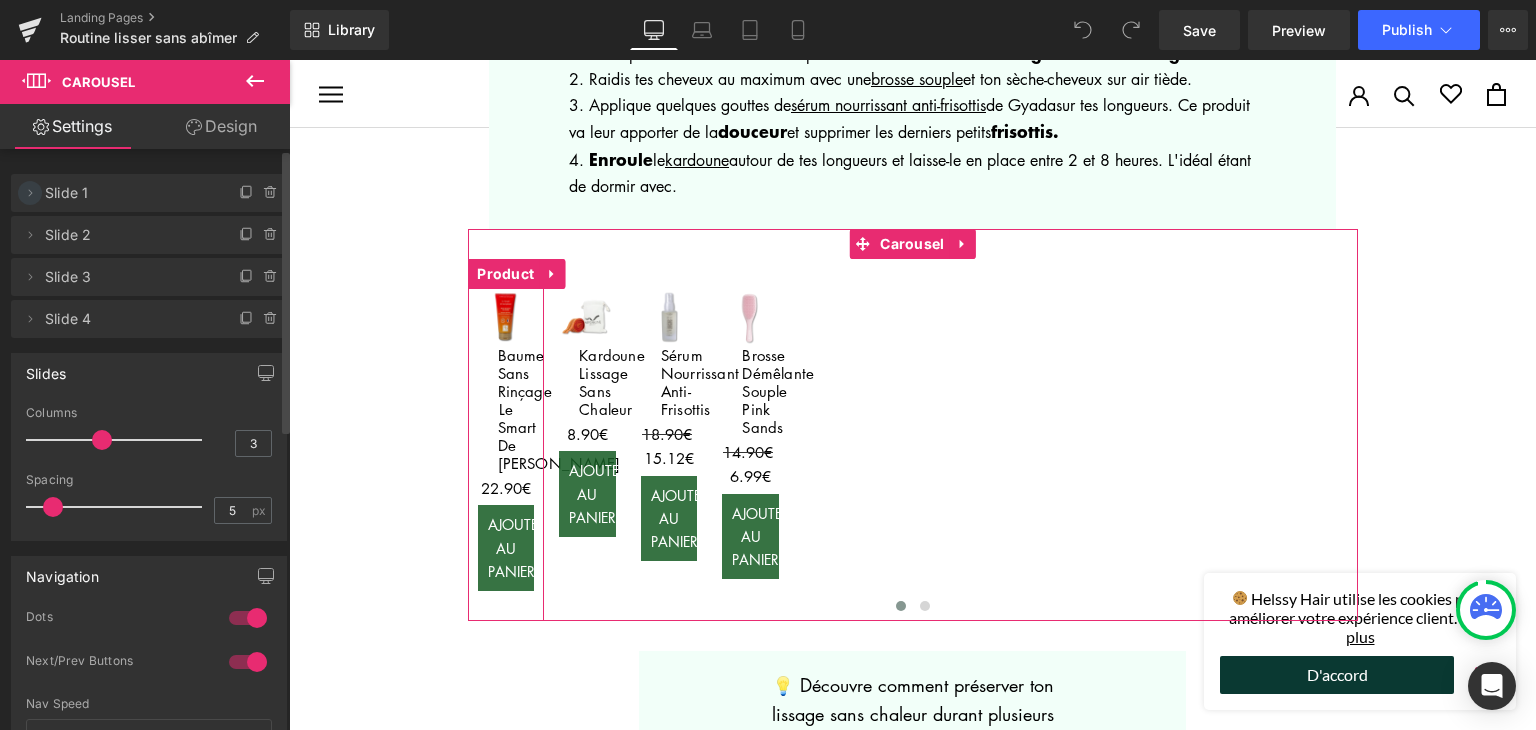 click 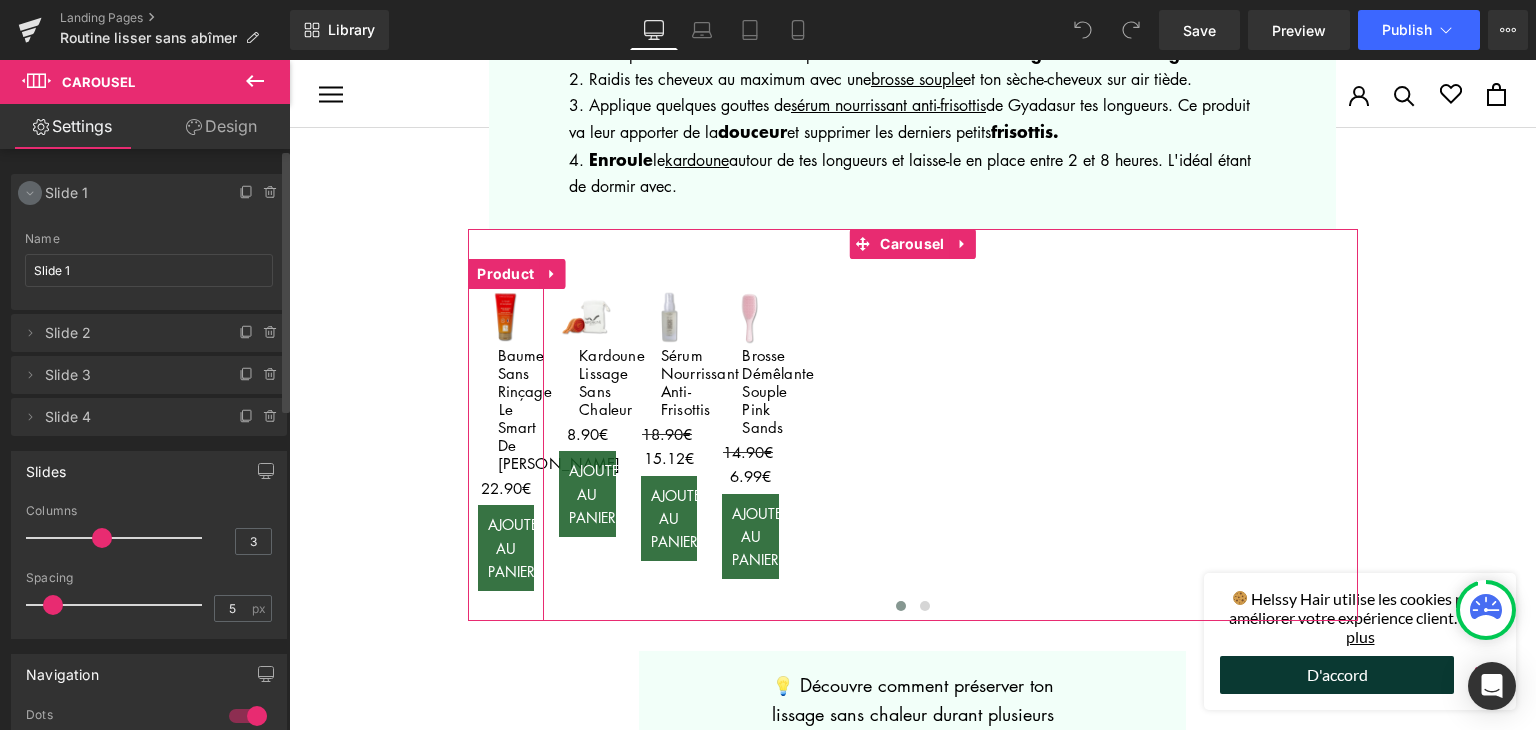 click 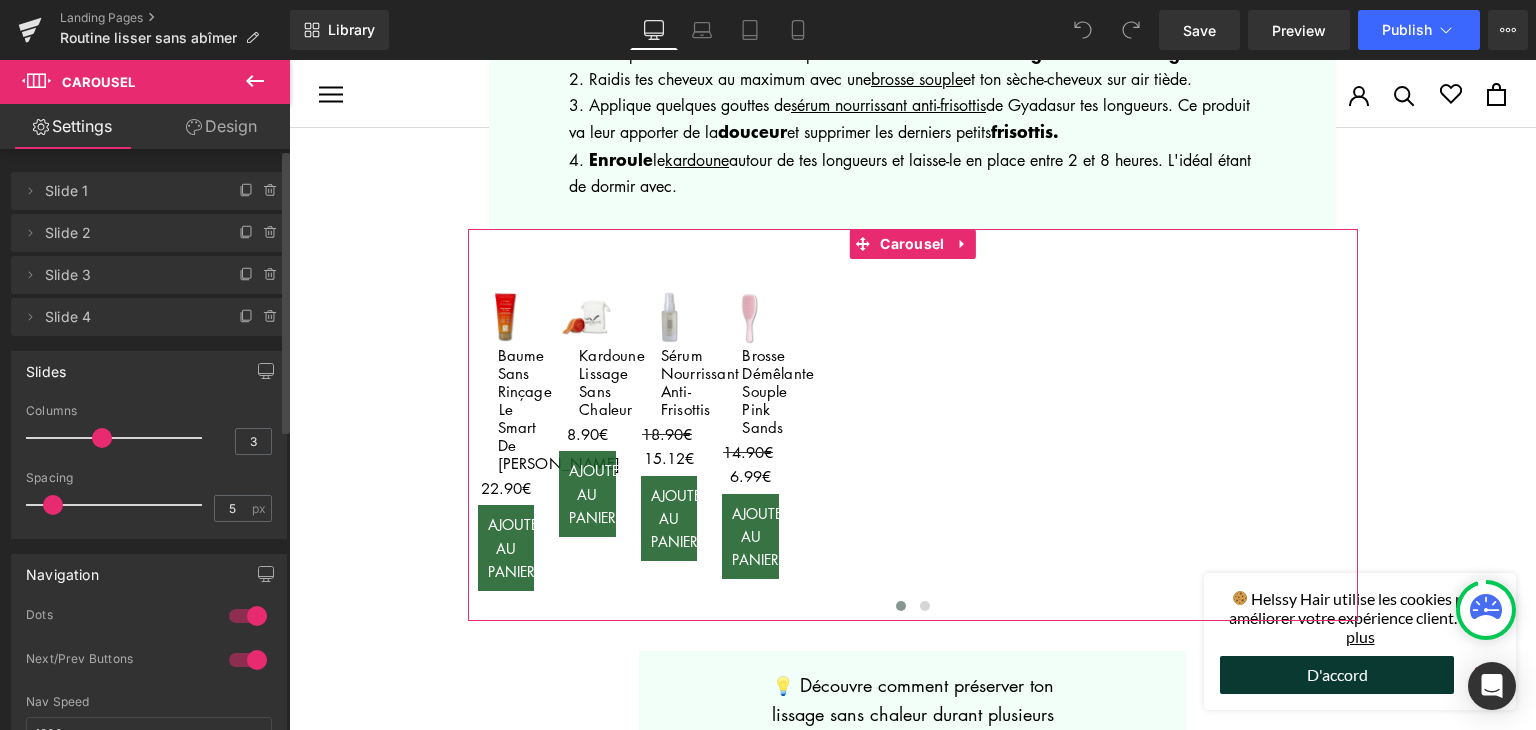 scroll, scrollTop: 0, scrollLeft: 0, axis: both 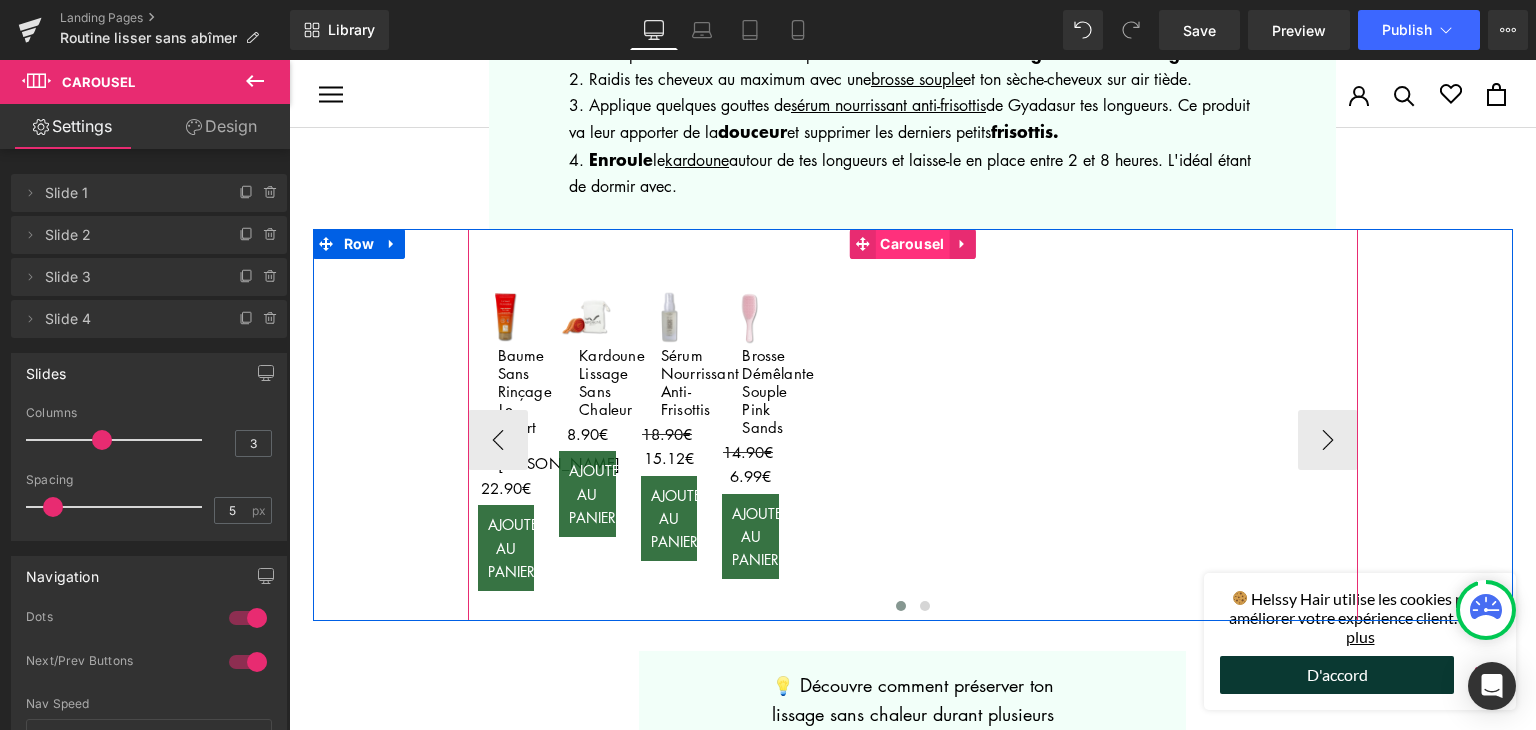 click on "Carousel" at bounding box center [912, 244] 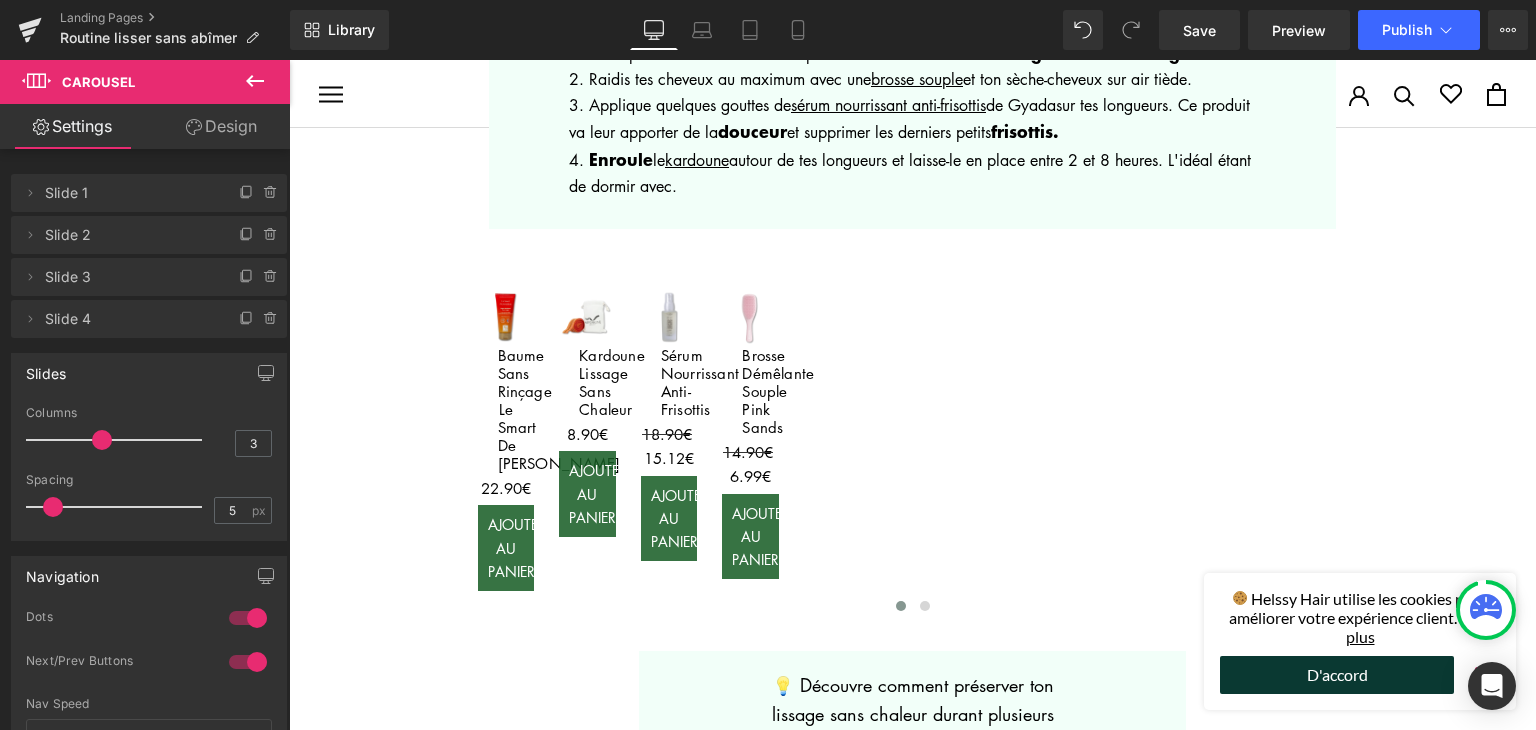 click at bounding box center (255, 82) 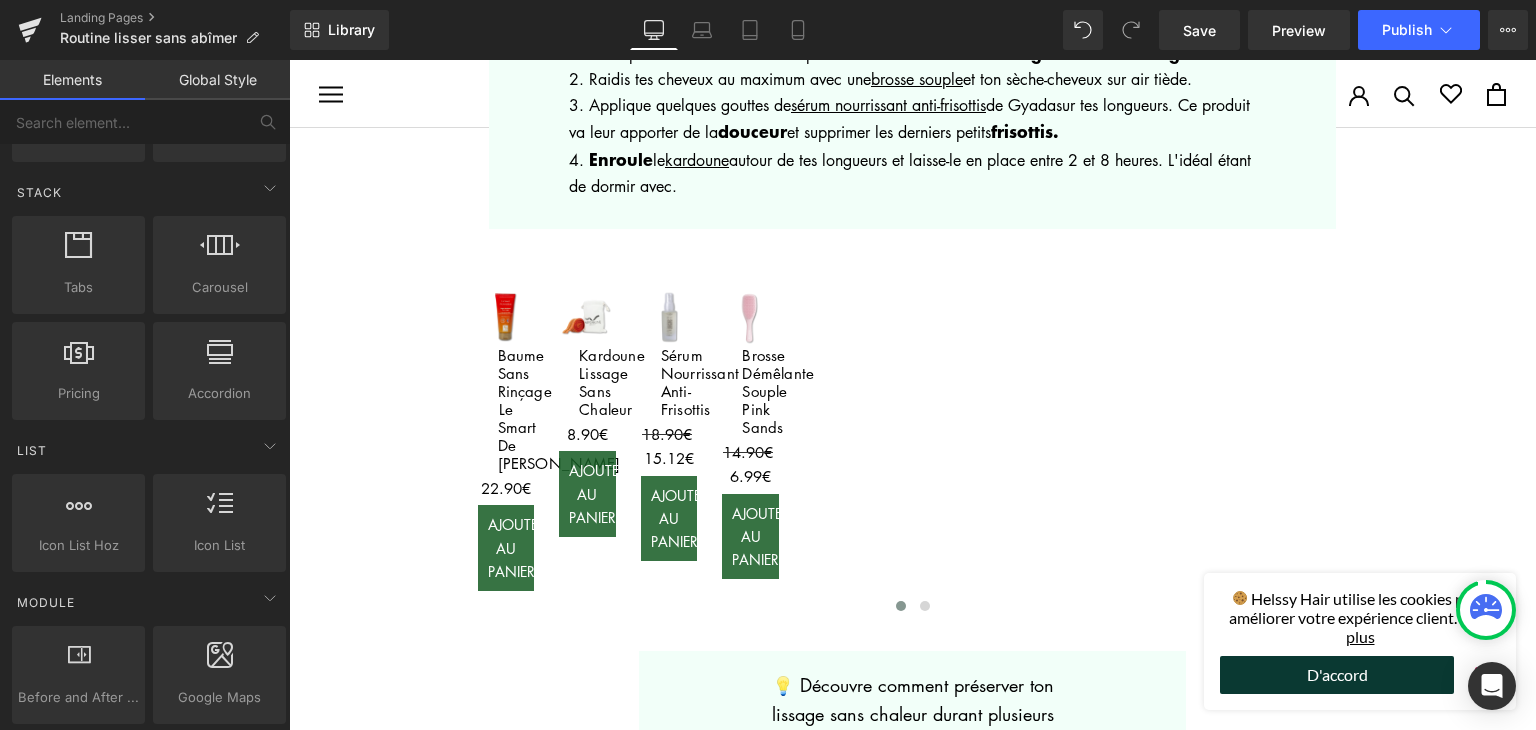 scroll, scrollTop: 0, scrollLeft: 0, axis: both 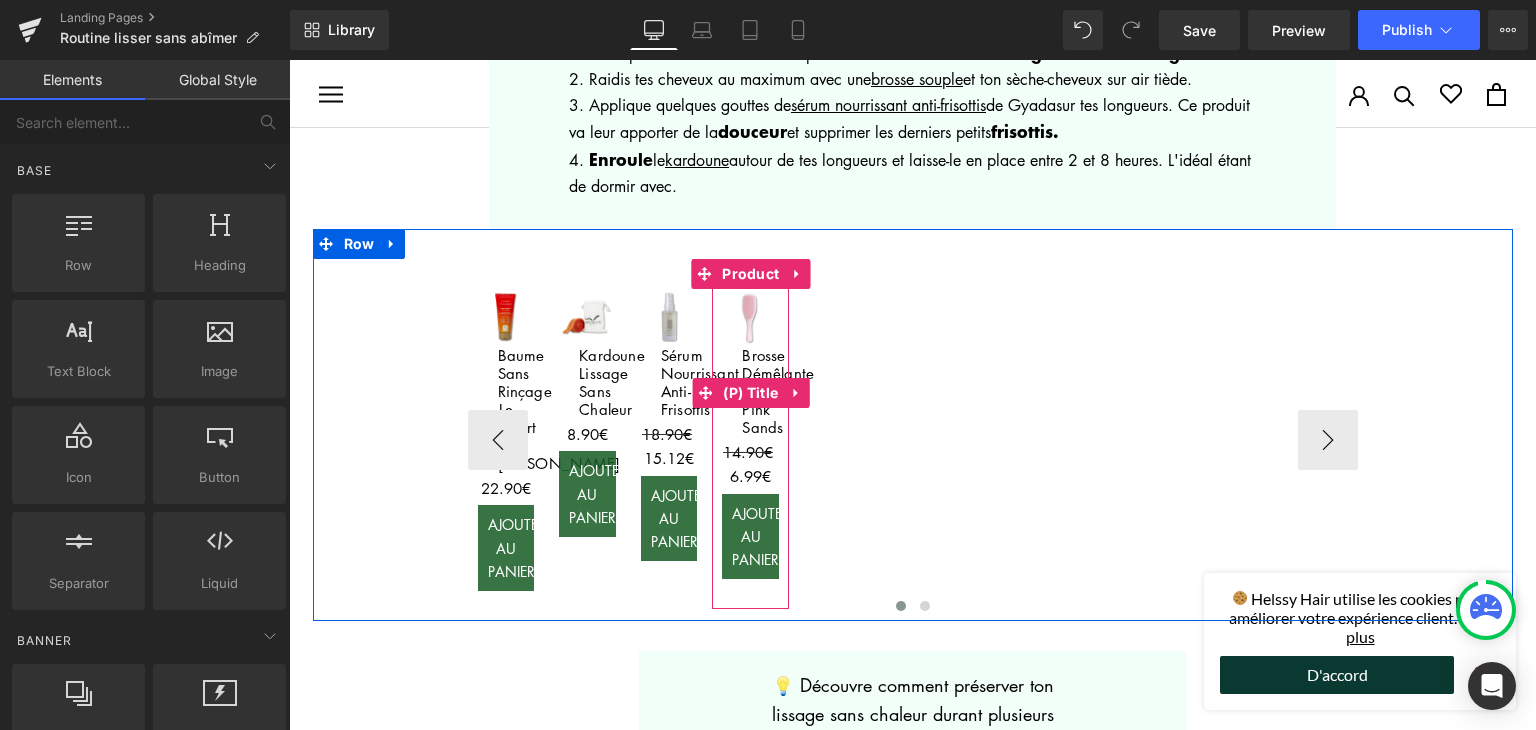 click on "Brosse Démêlante Souple Pink Sands" at bounding box center [750, 391] 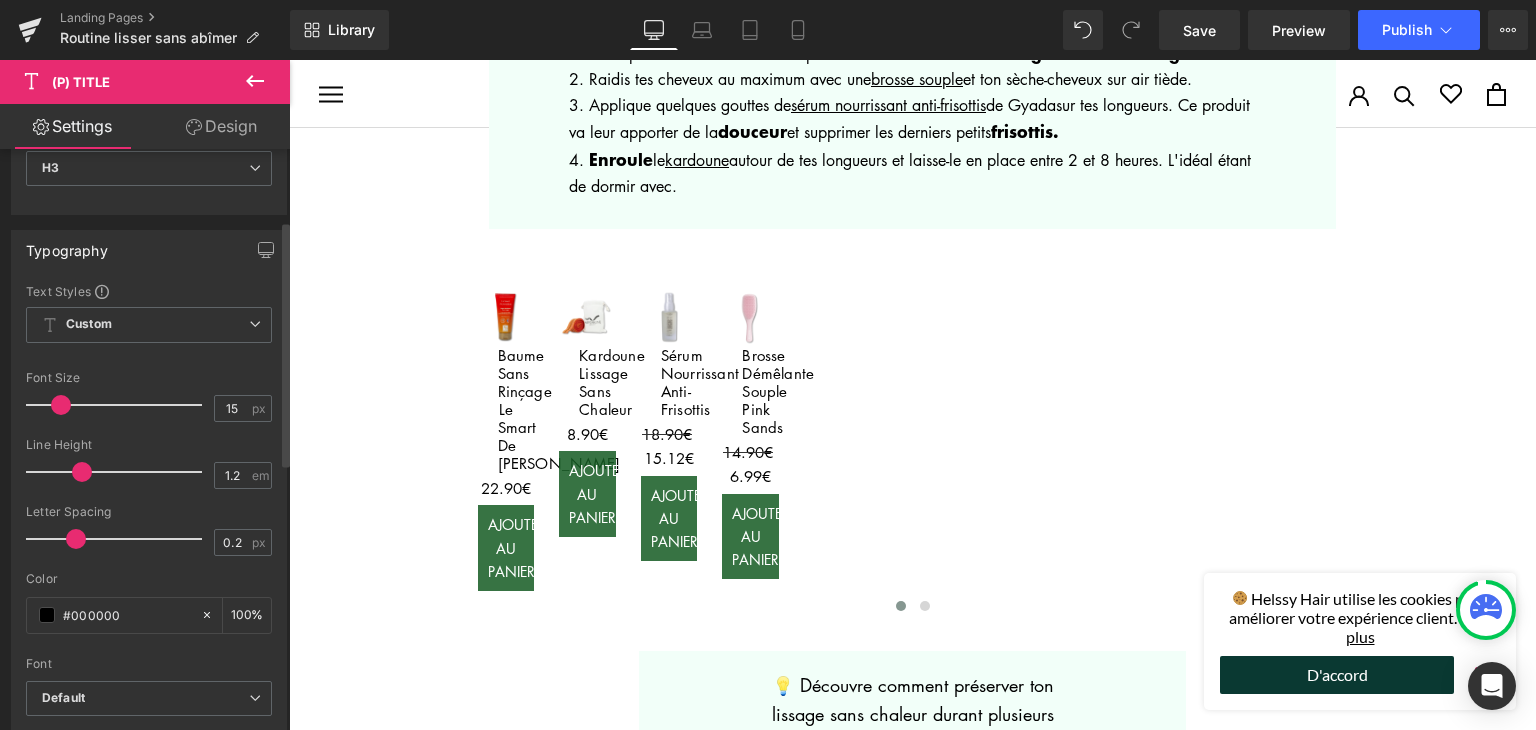 scroll, scrollTop: 200, scrollLeft: 0, axis: vertical 